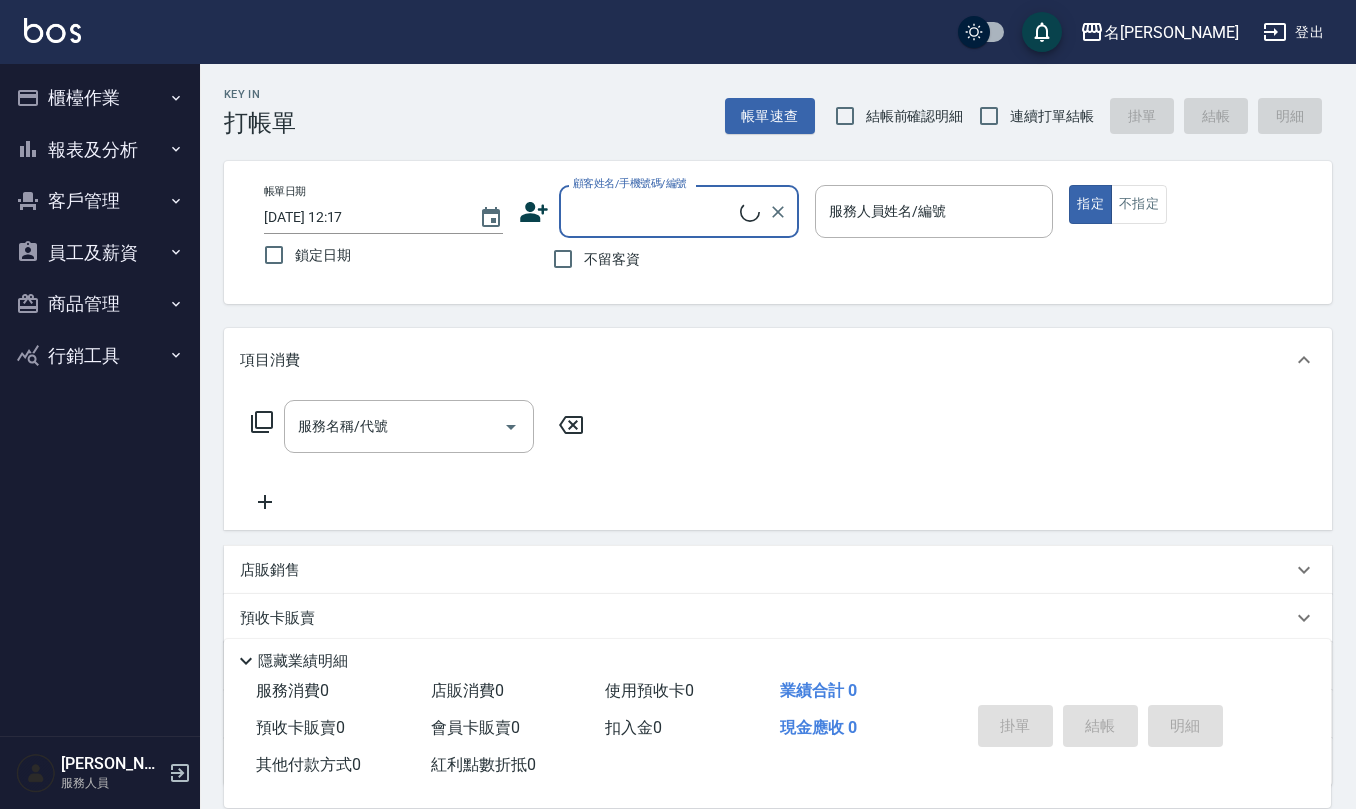 scroll, scrollTop: 0, scrollLeft: 0, axis: both 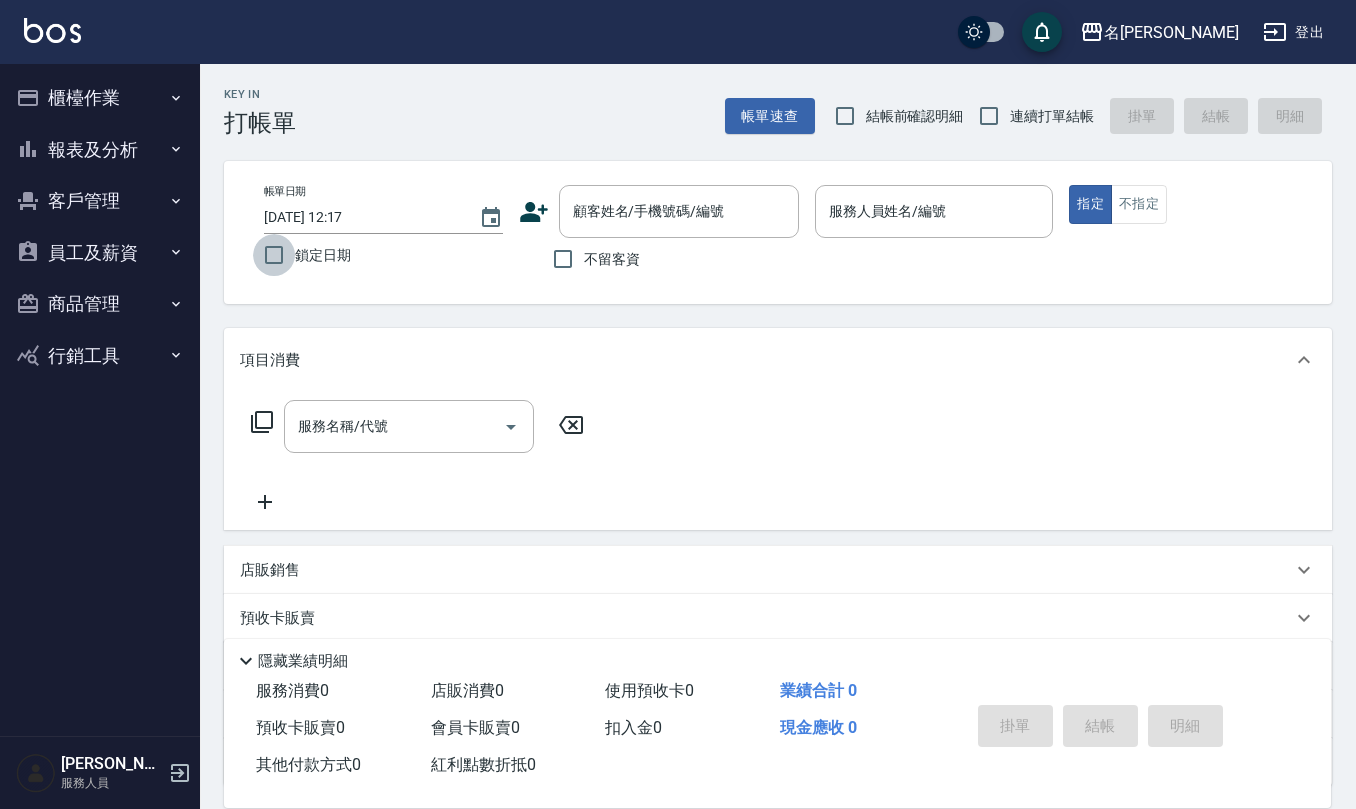 click on "鎖定日期" at bounding box center (274, 255) 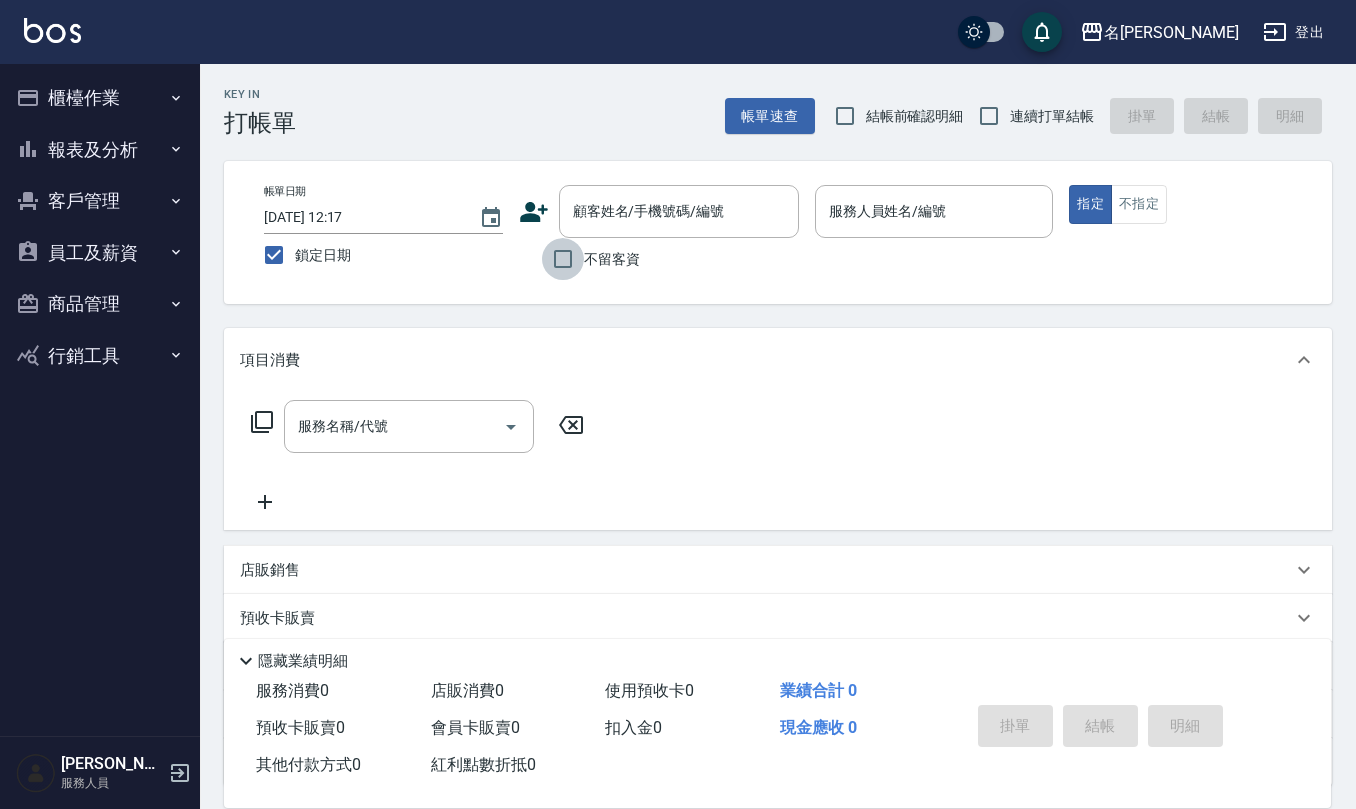 click on "不留客資" at bounding box center (563, 259) 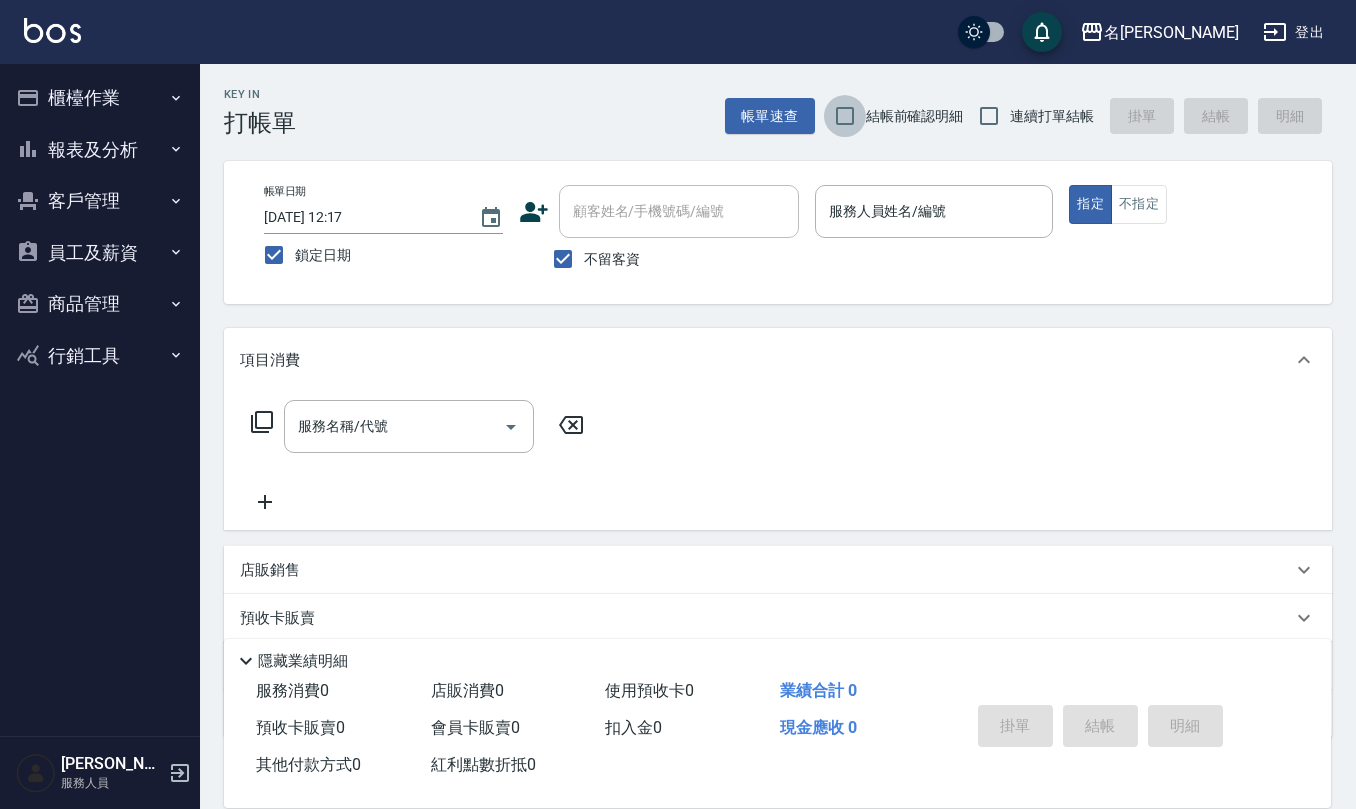click on "結帳前確認明細" at bounding box center [845, 116] 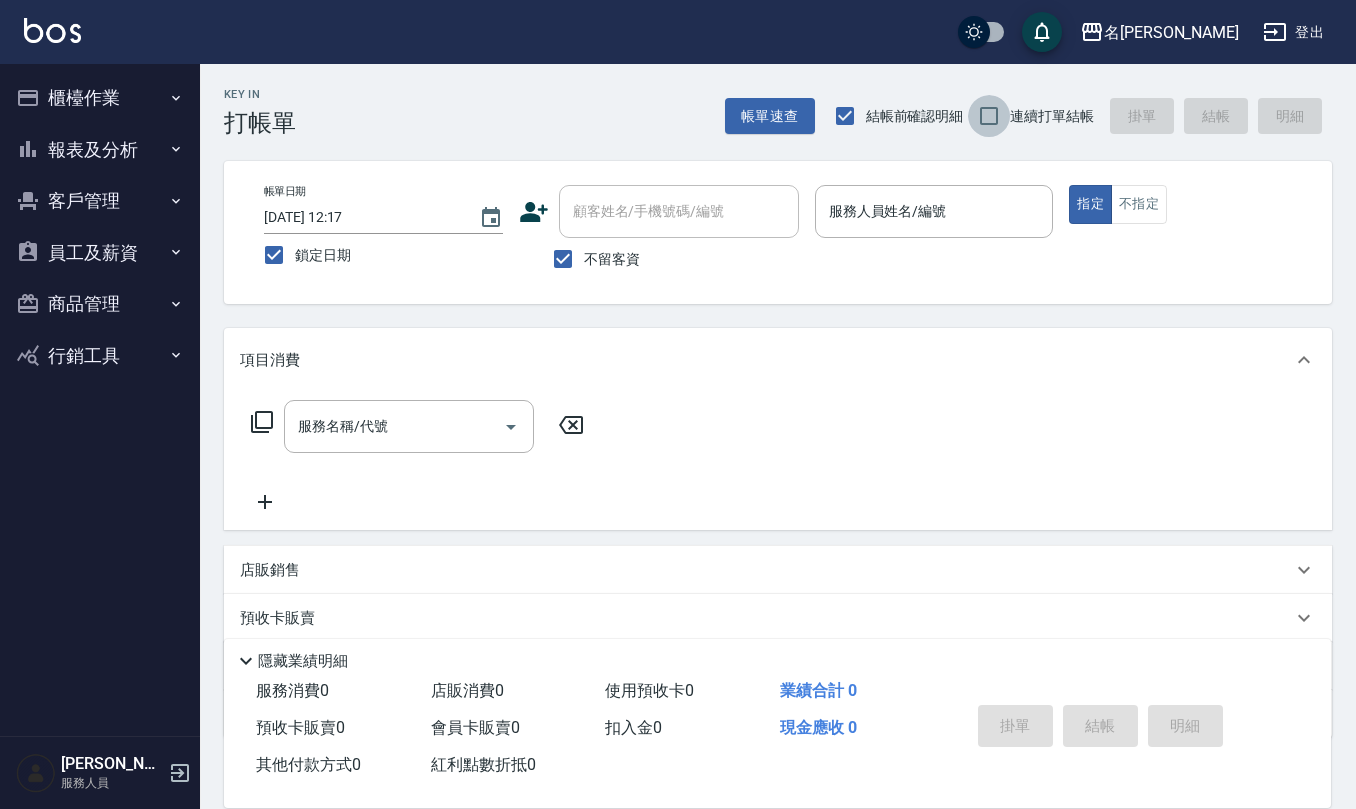click on "連續打單結帳" at bounding box center [989, 116] 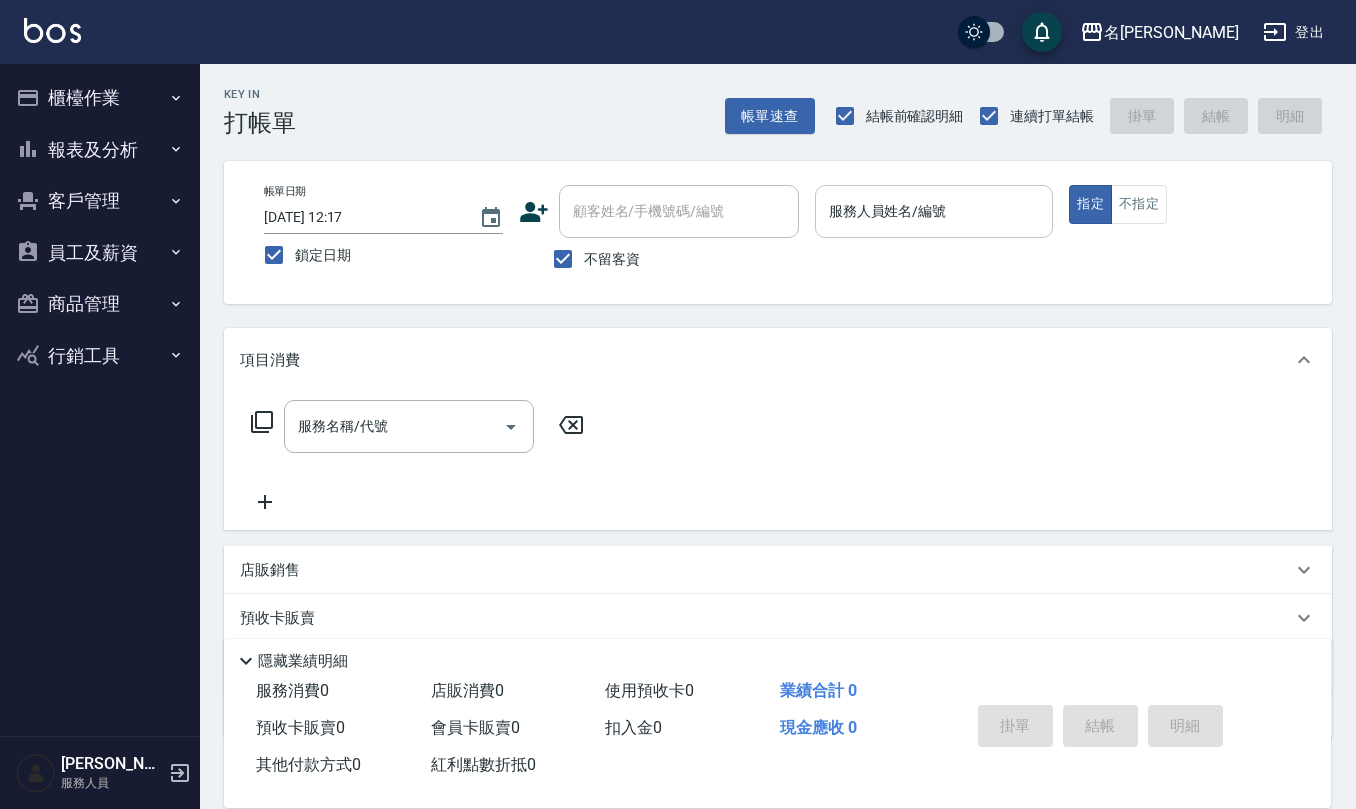 click on "服務人員姓名/編號" at bounding box center [934, 211] 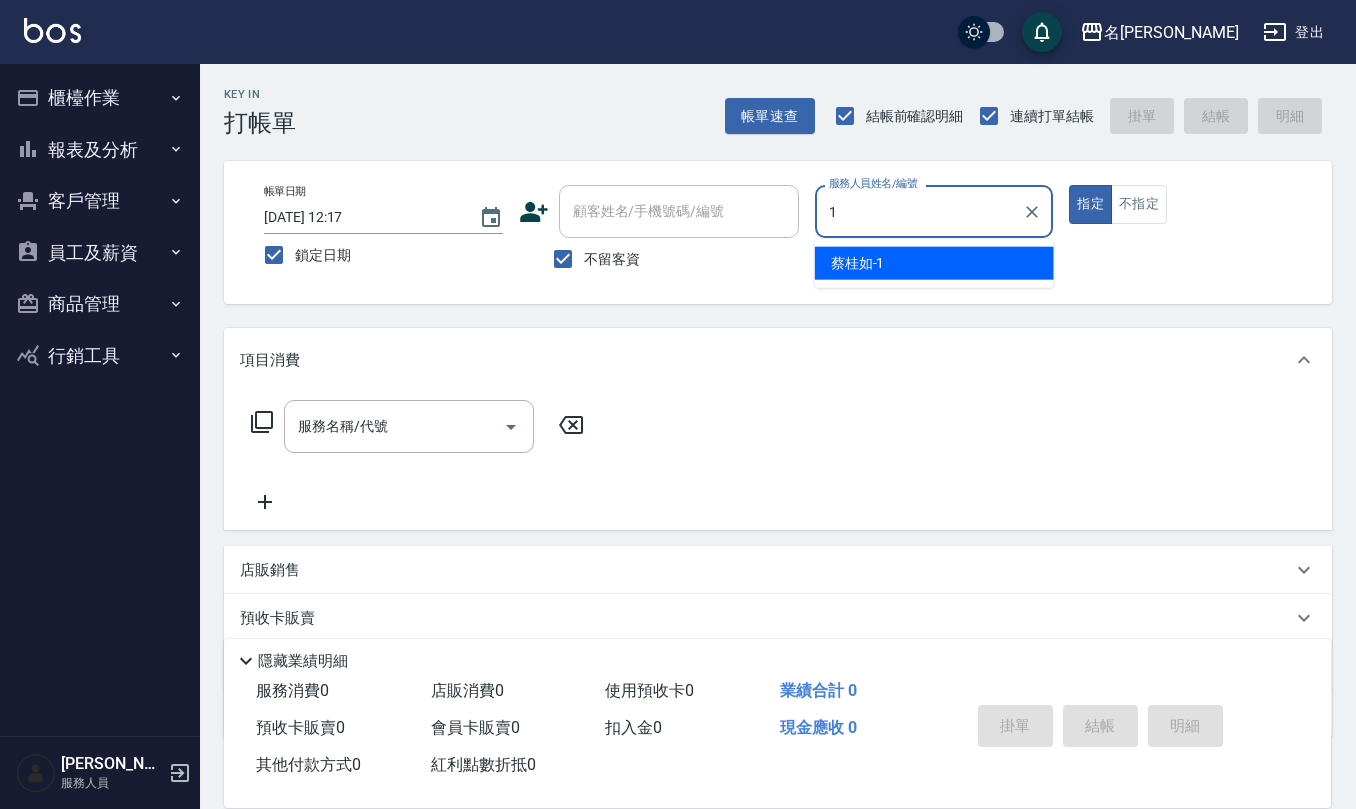 type on "[PERSON_NAME]1" 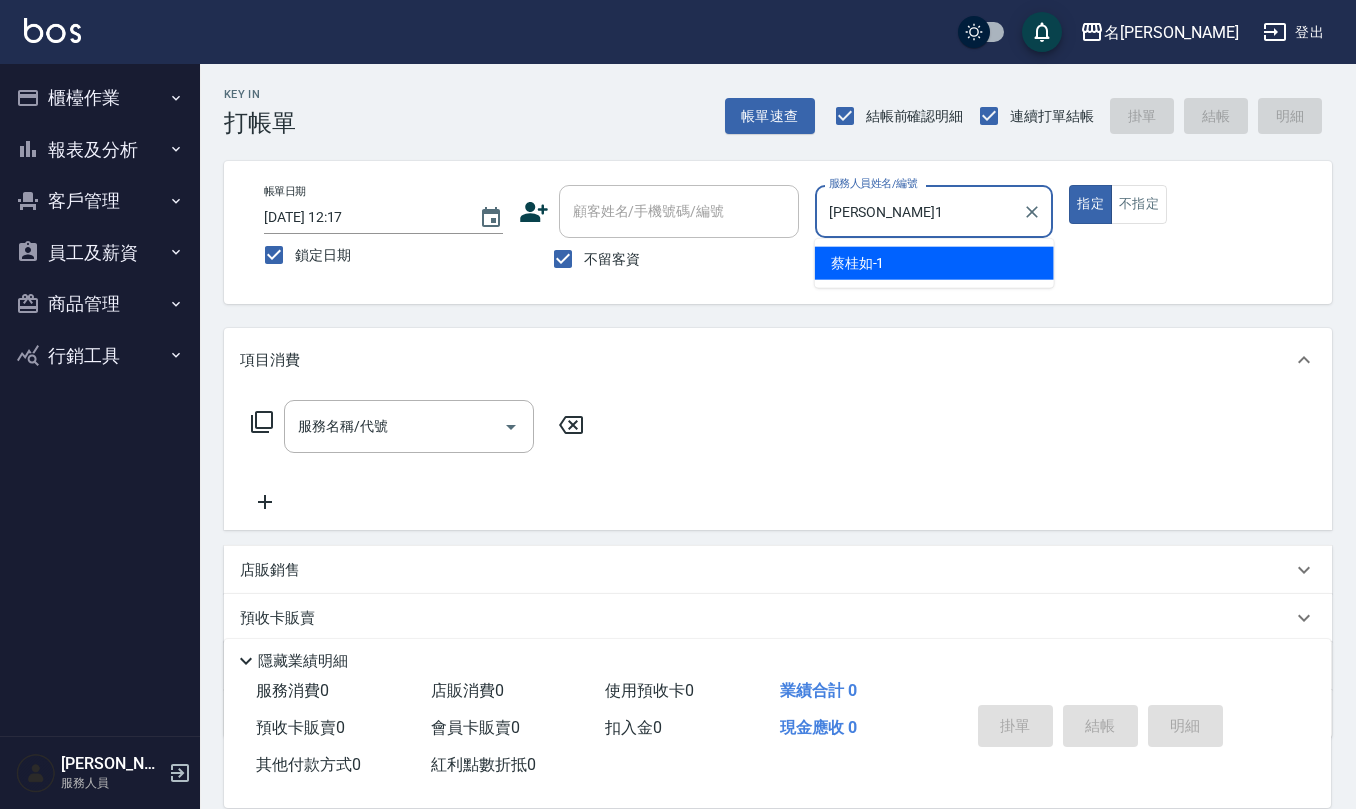 type on "true" 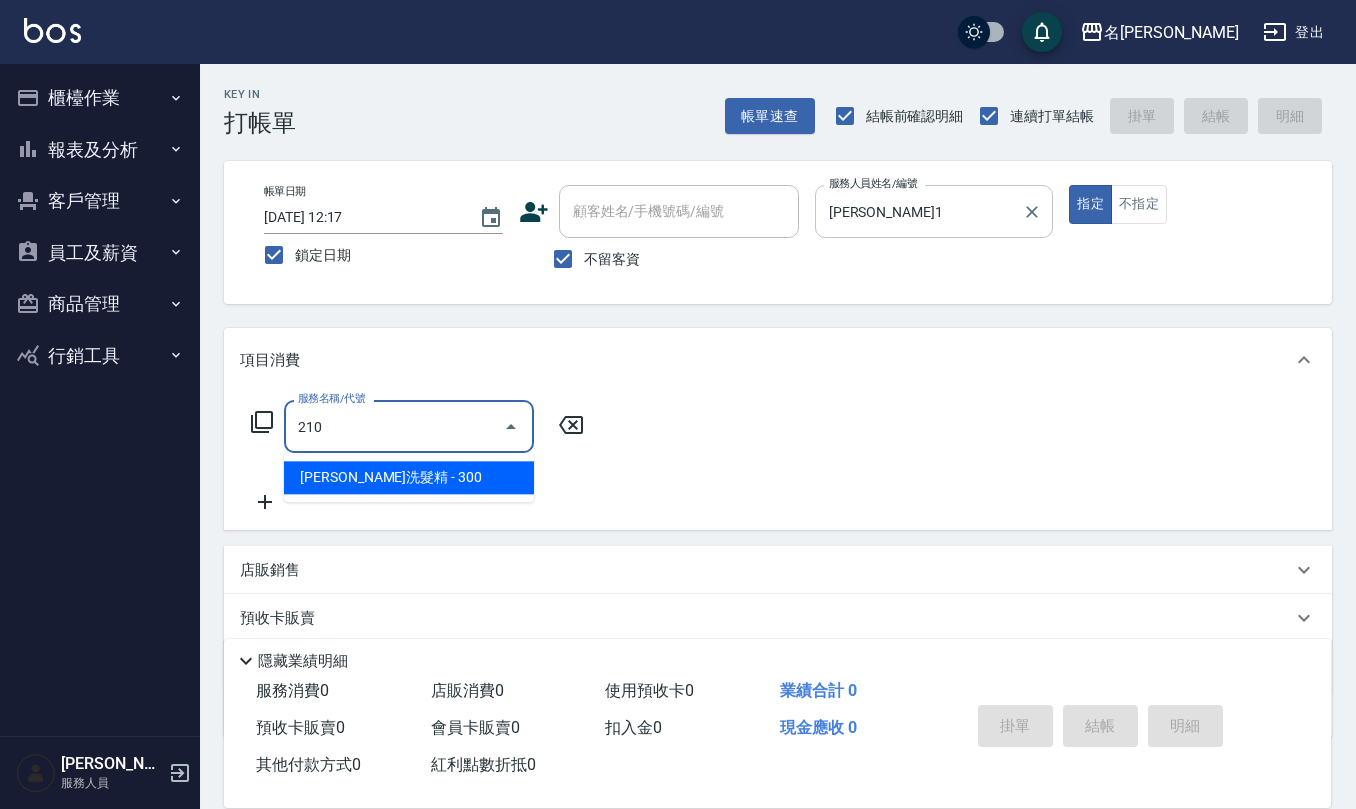 type on "[PERSON_NAME]洗髮精(210)" 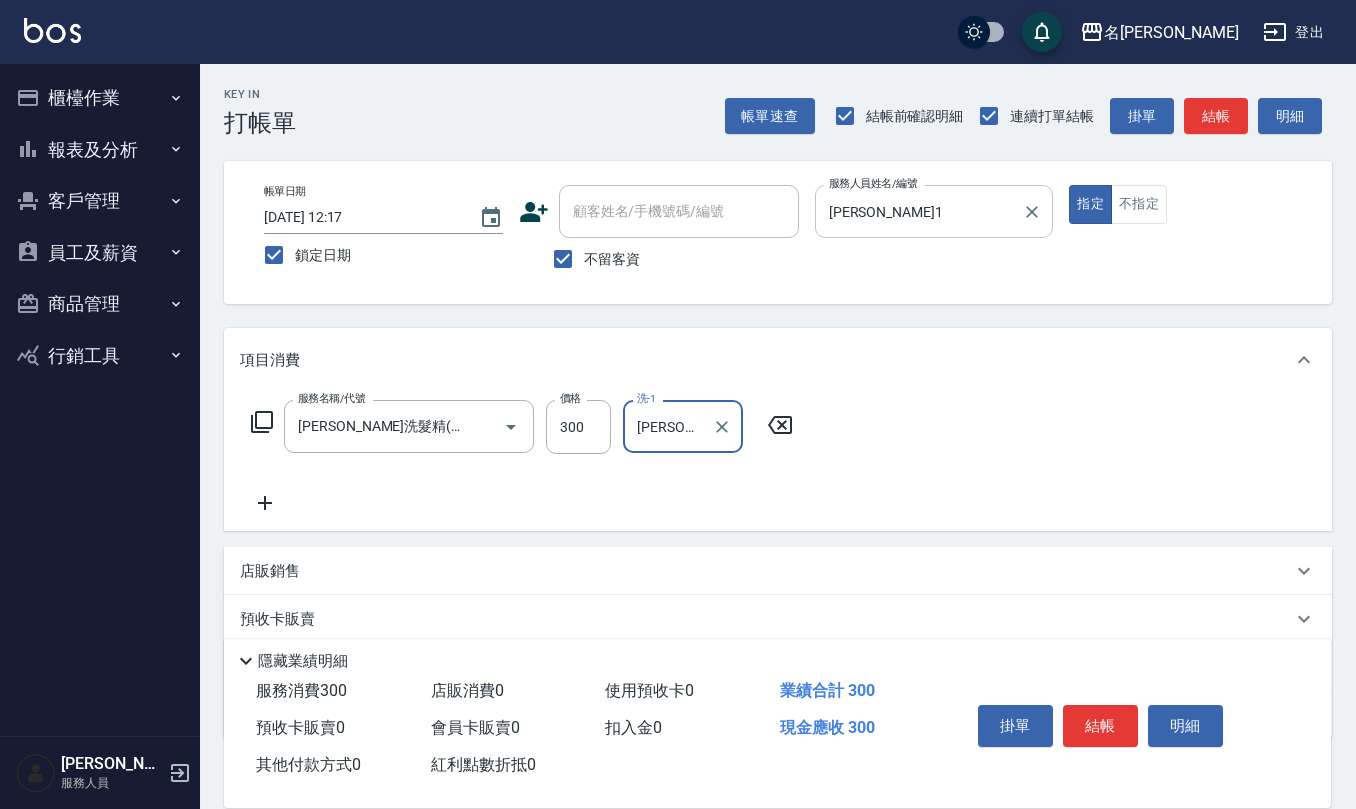 type on "[PERSON_NAME]5" 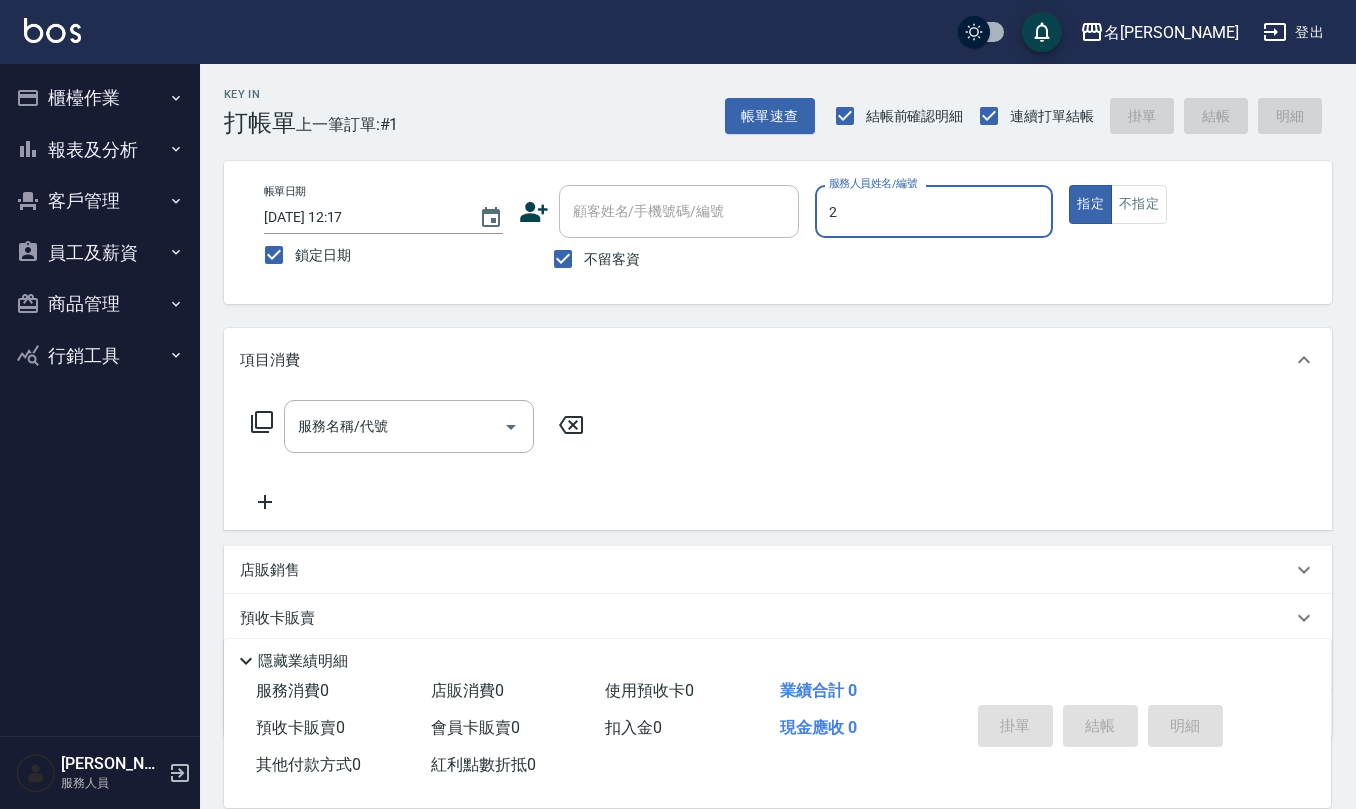 type on "[PERSON_NAME]-2" 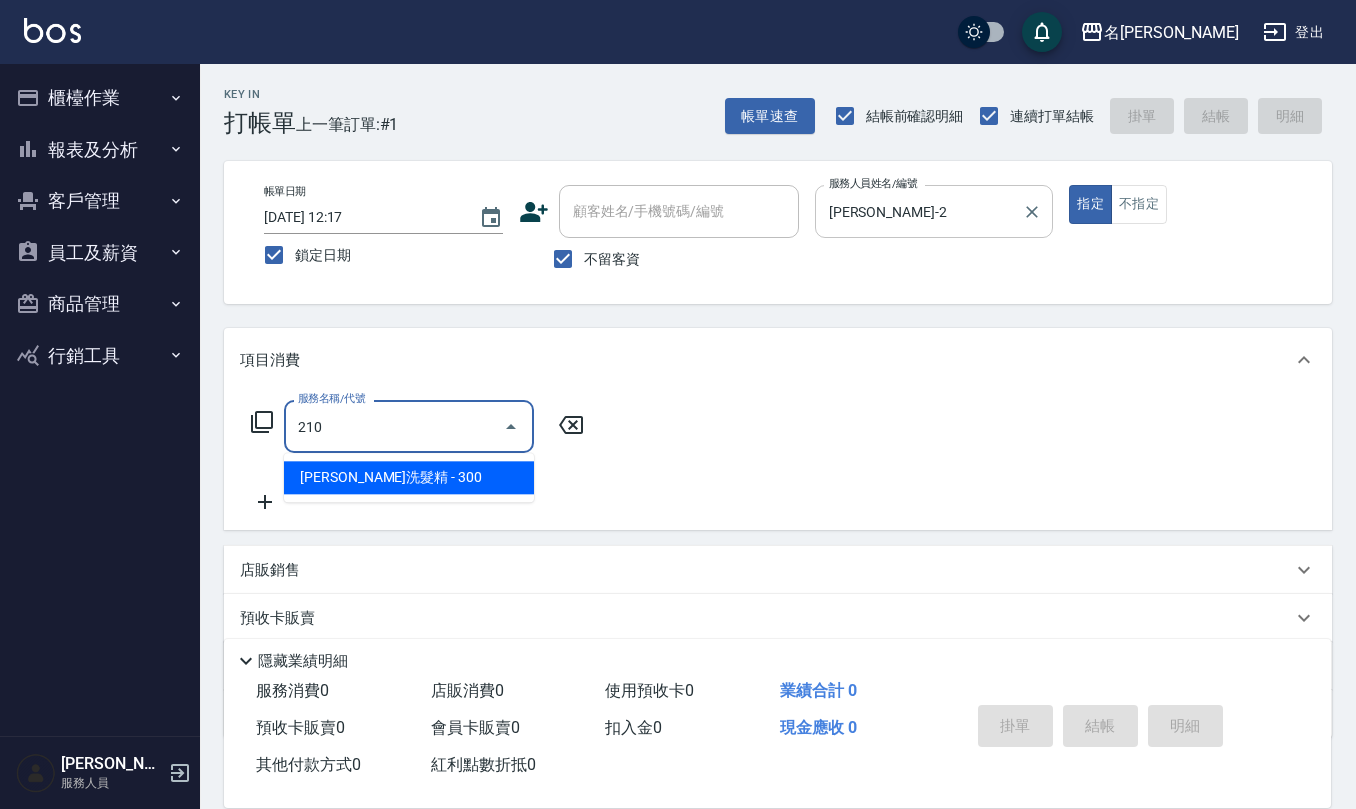 type on "[PERSON_NAME]洗髮精(210)" 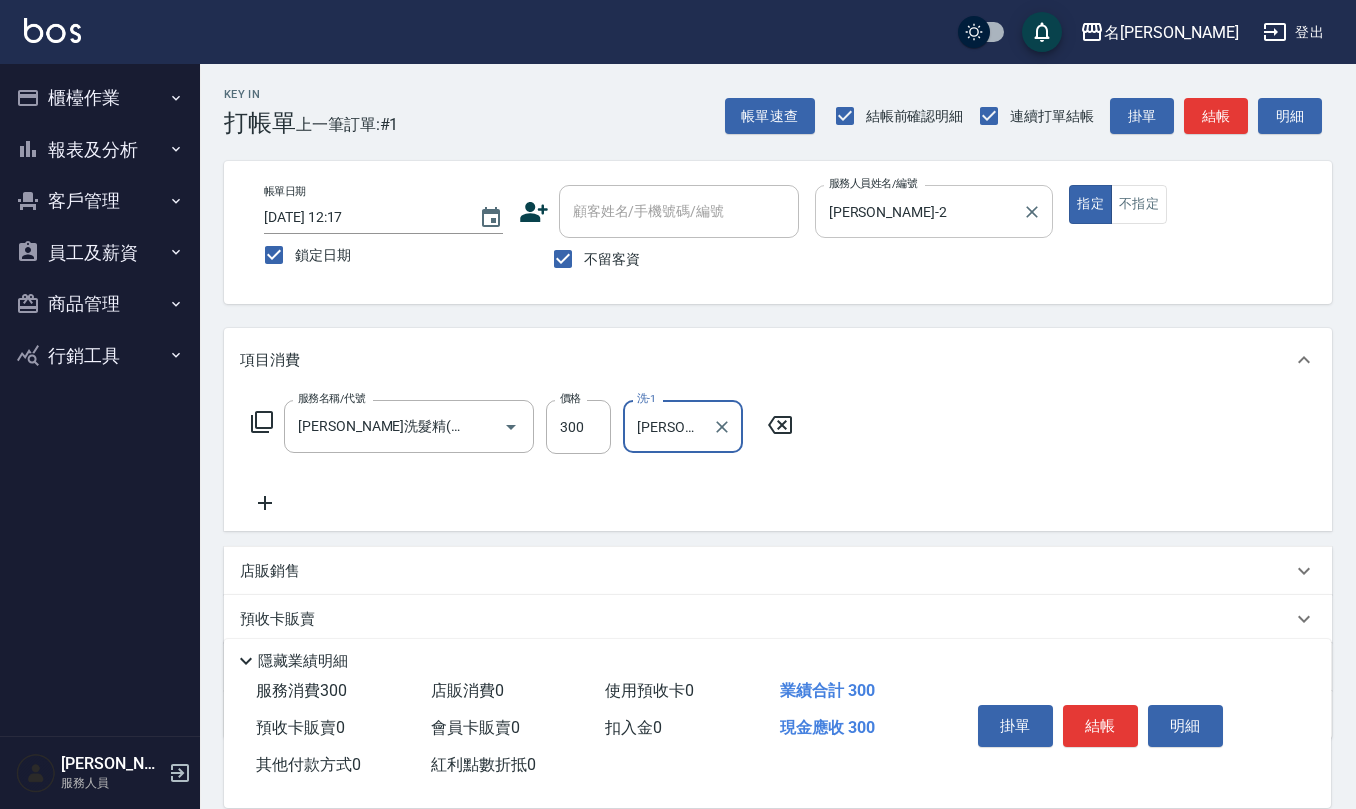 type on "[PERSON_NAME]-33" 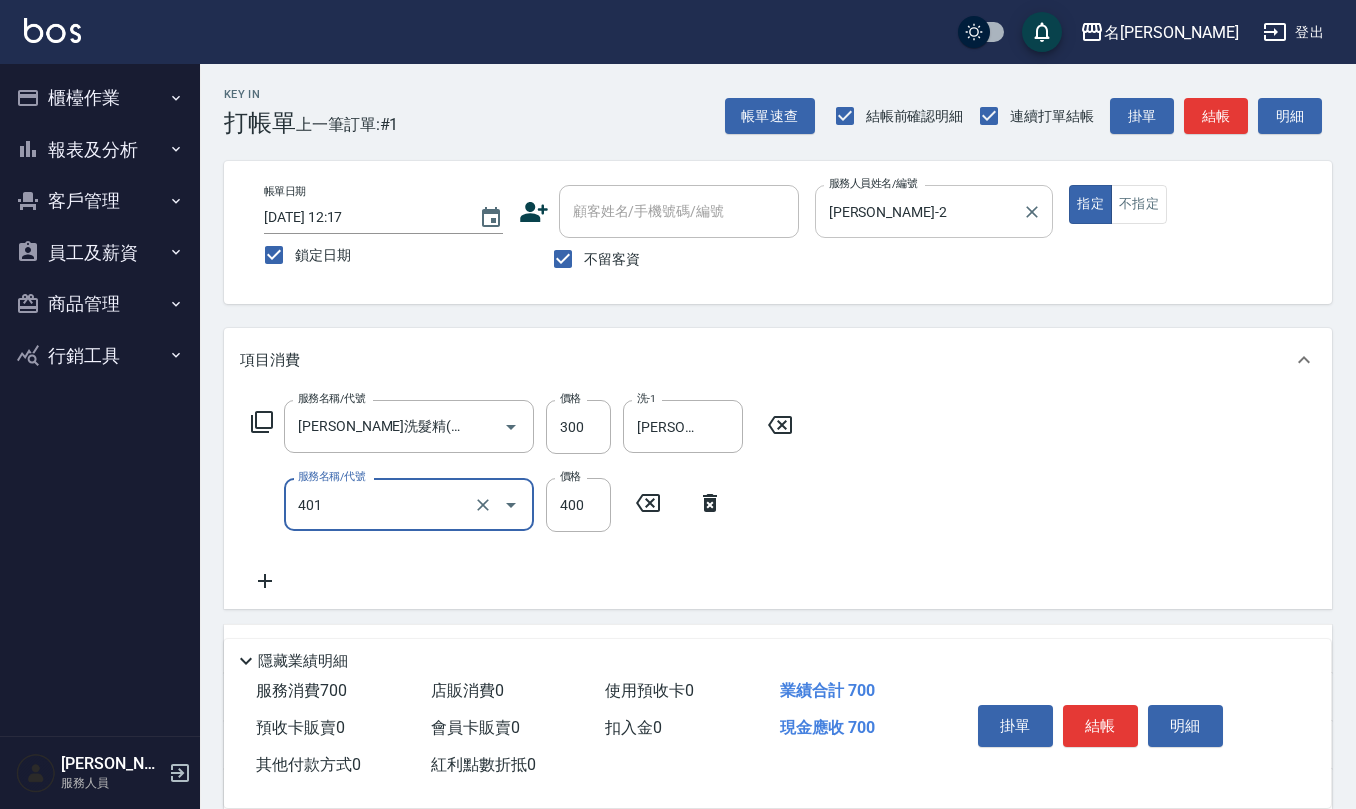 type on "剪髮(401)" 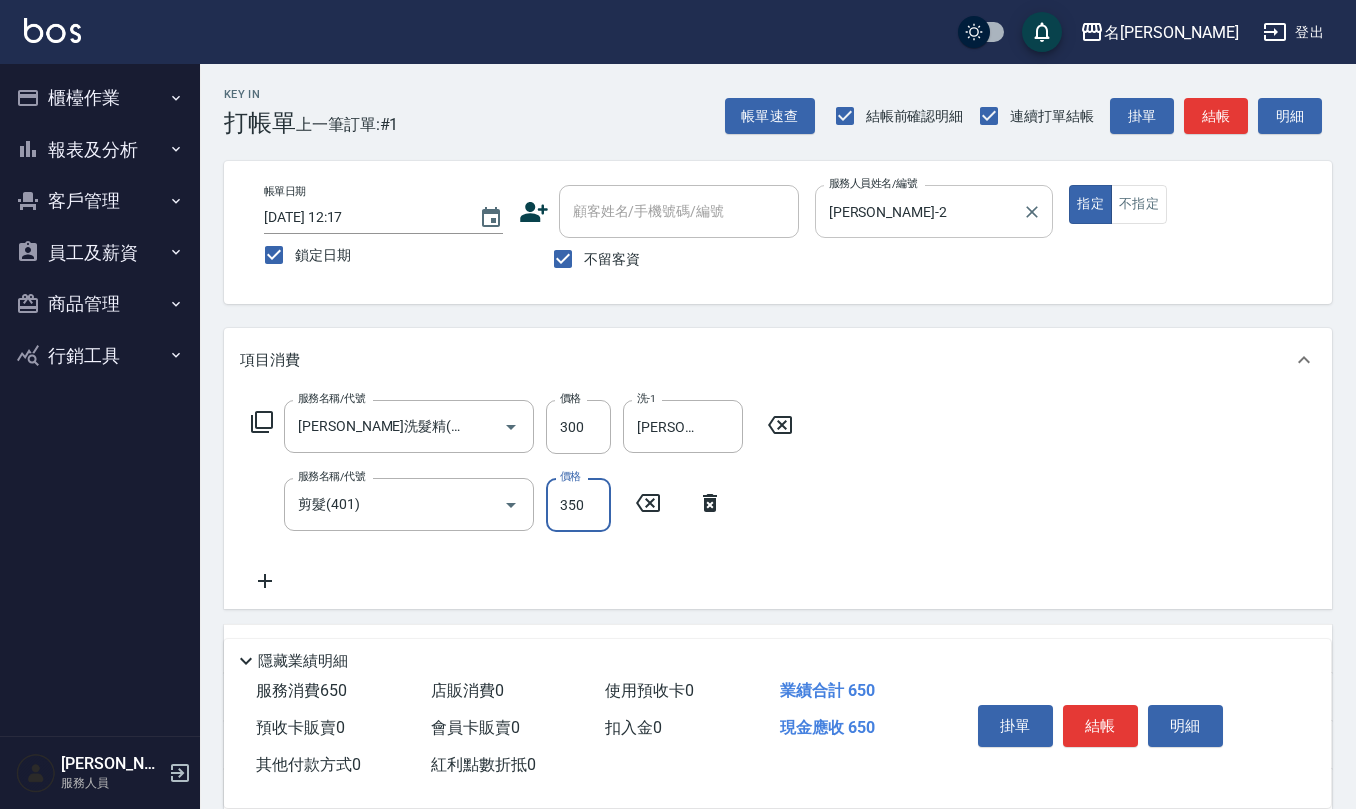 type on "350" 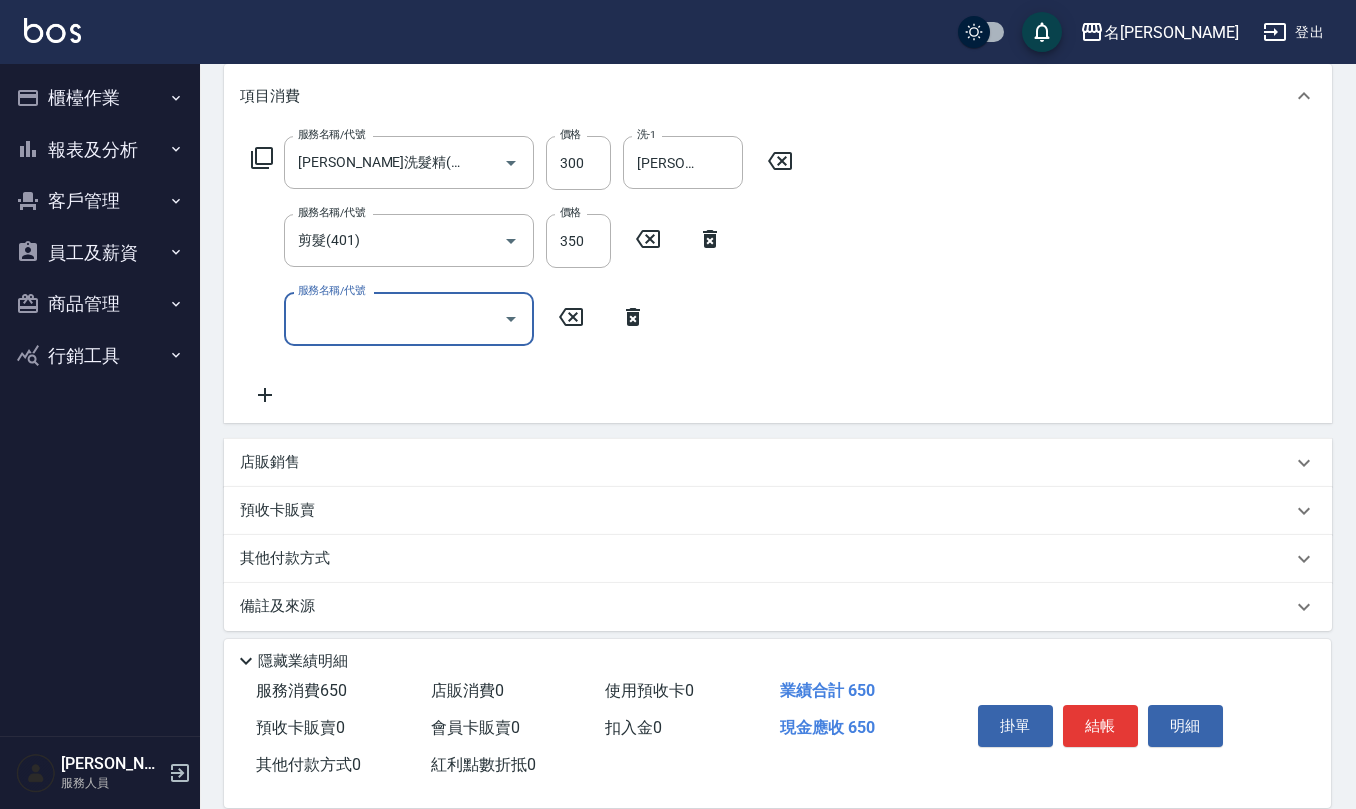 scroll, scrollTop: 266, scrollLeft: 0, axis: vertical 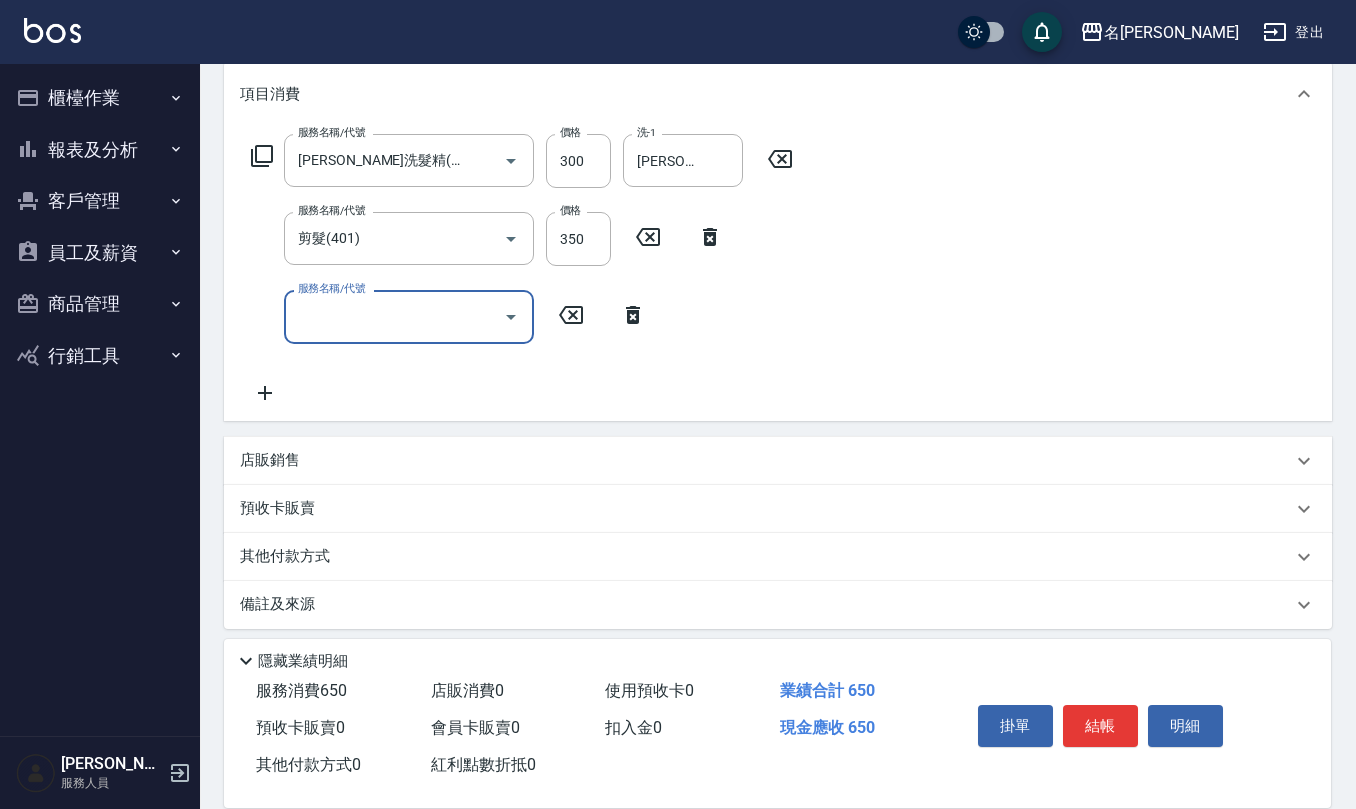 click on "店販銷售" at bounding box center [766, 460] 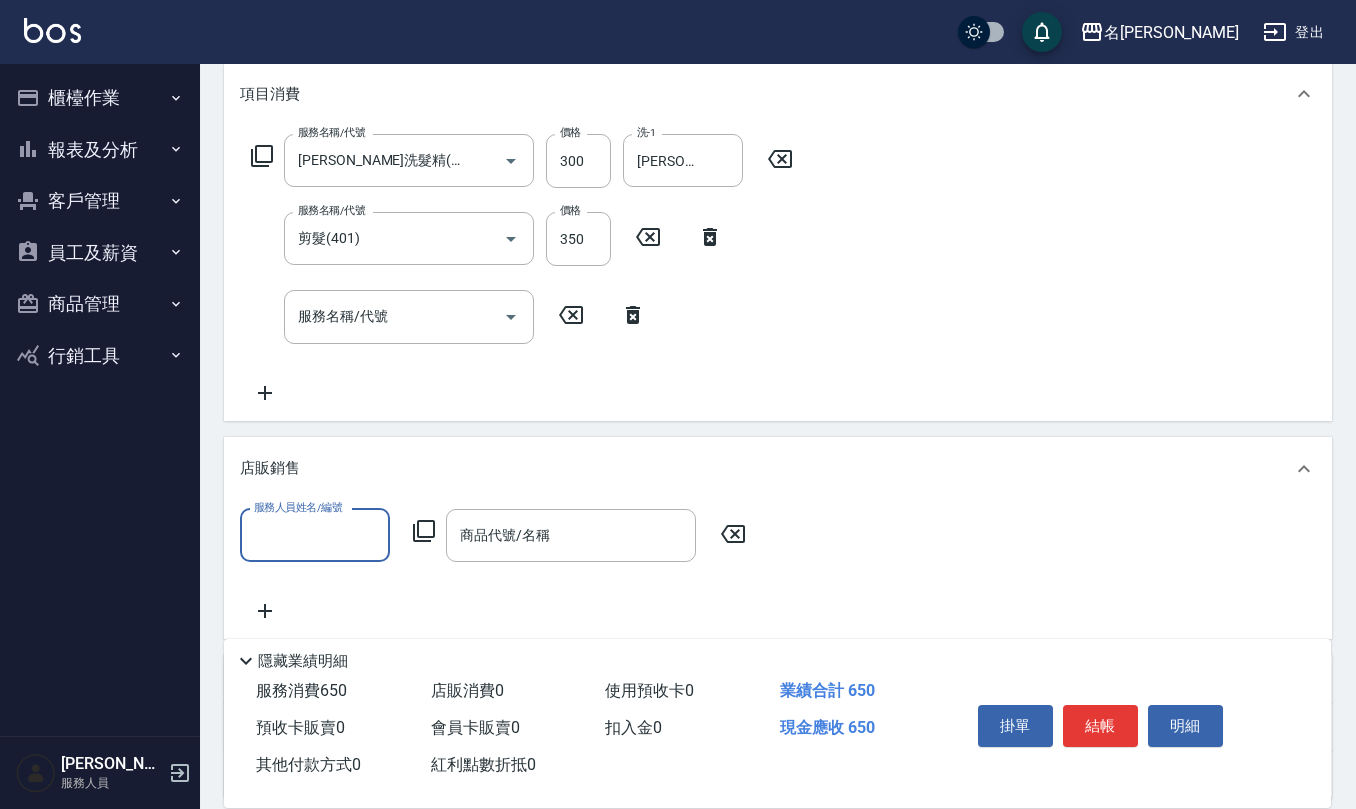 scroll, scrollTop: 1, scrollLeft: 0, axis: vertical 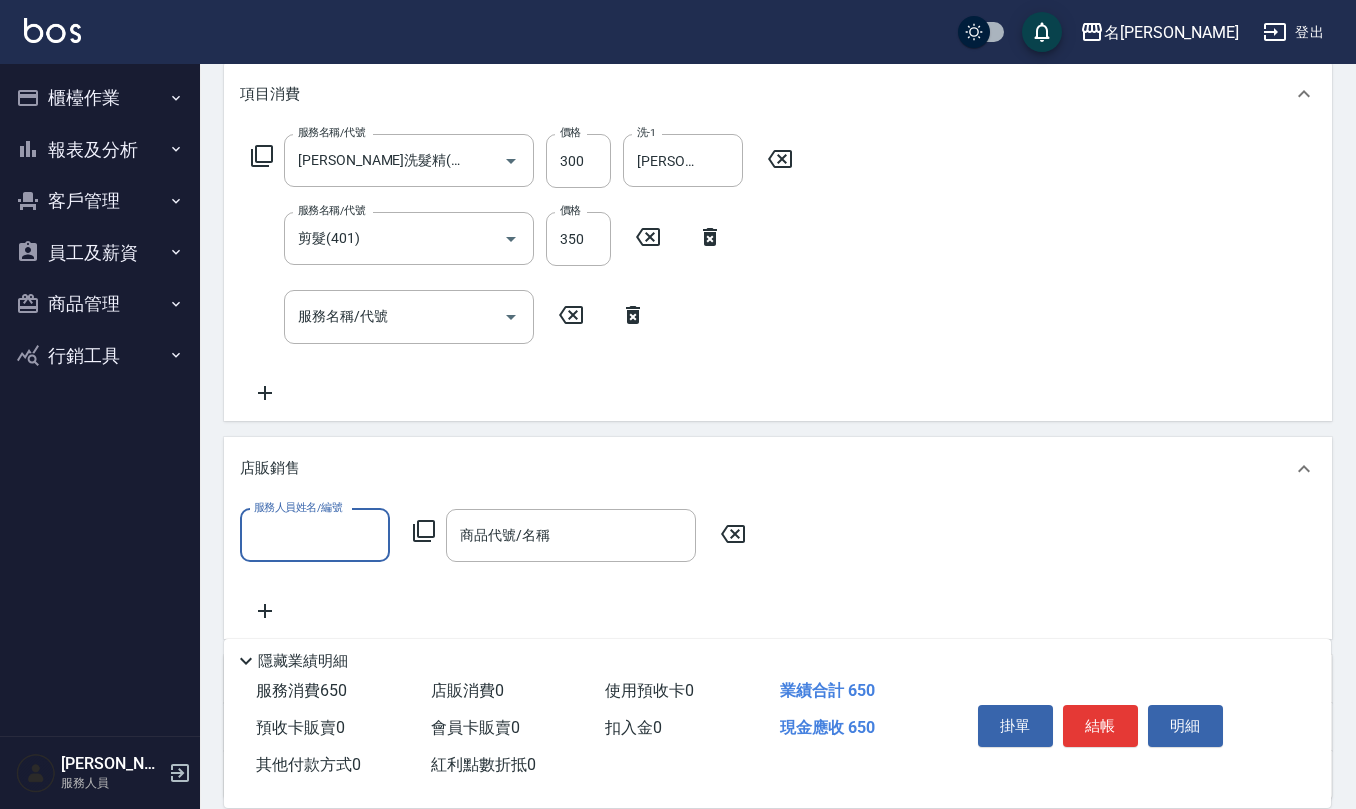 click on "服務人員姓名/編號" at bounding box center [315, 535] 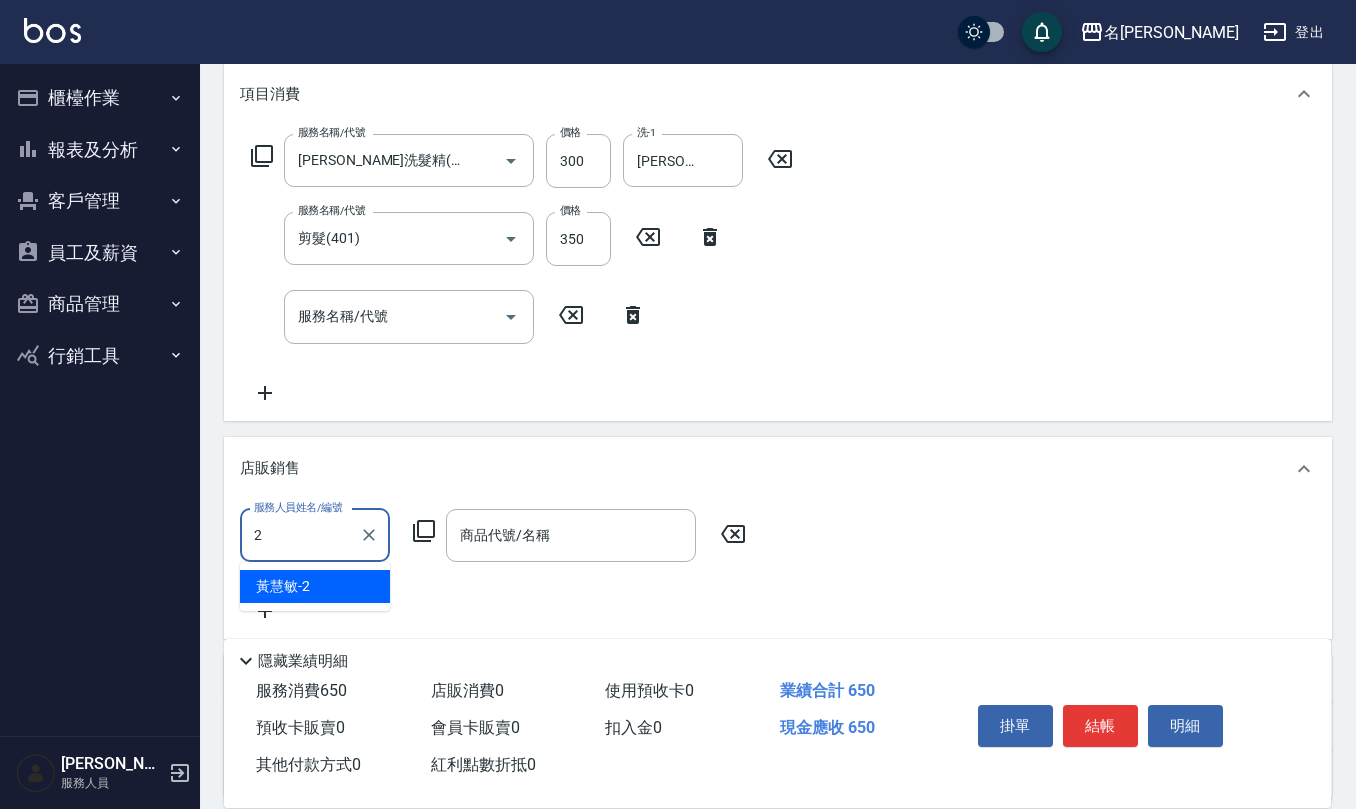 type on "[PERSON_NAME]-2" 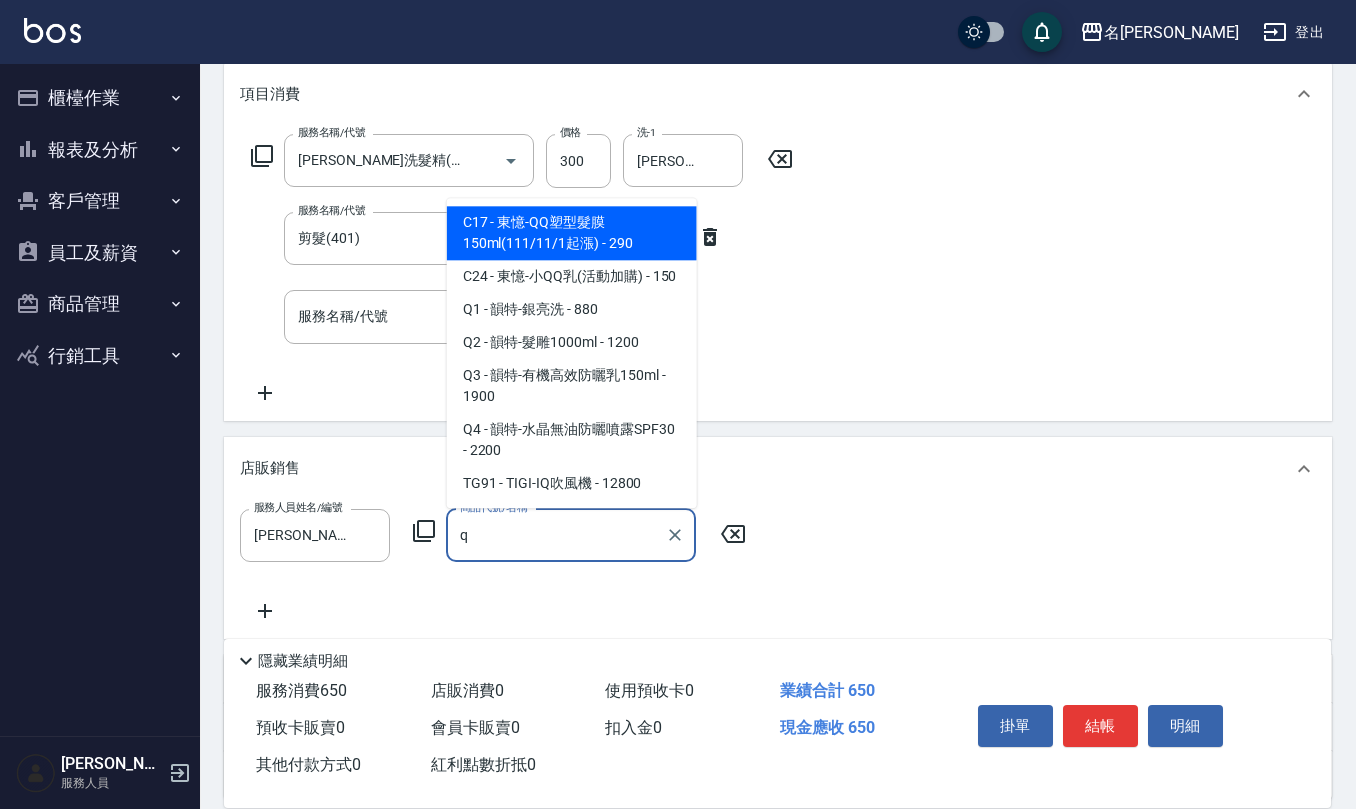 click on "C17 - 東憶-QQ塑型髮膜150ml(111/11/1起漲) - 290" at bounding box center [572, 233] 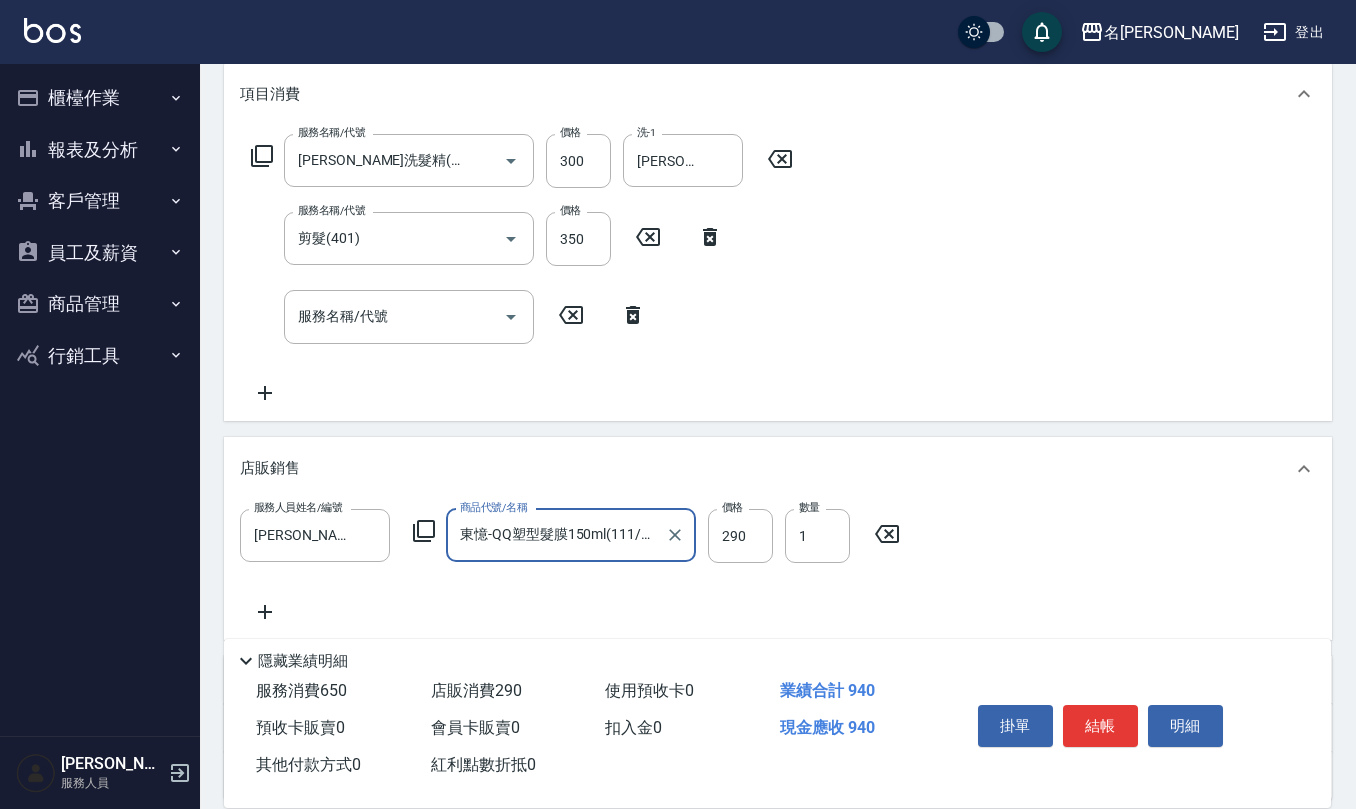 type on "東憶-QQ塑型髮膜150ml(111/11/1起漲)" 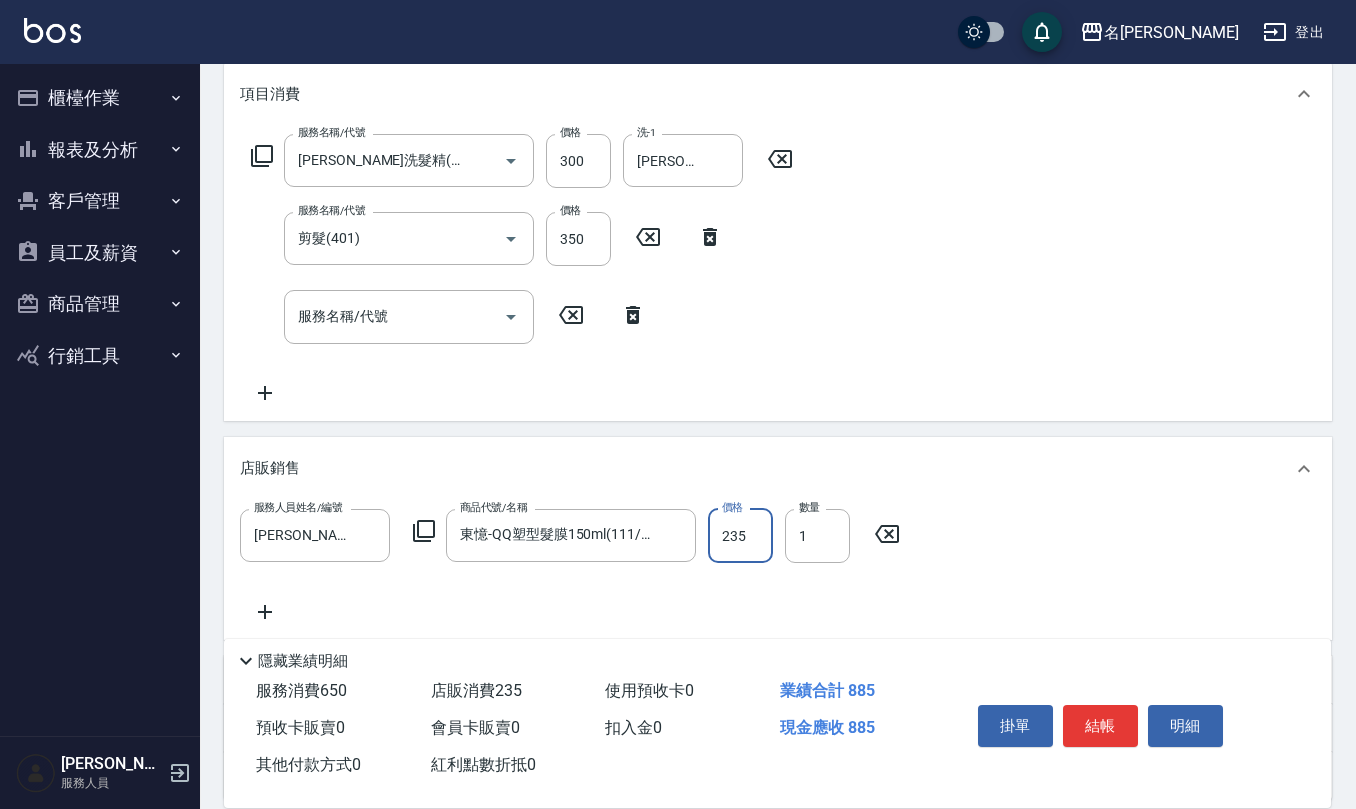 type on "235" 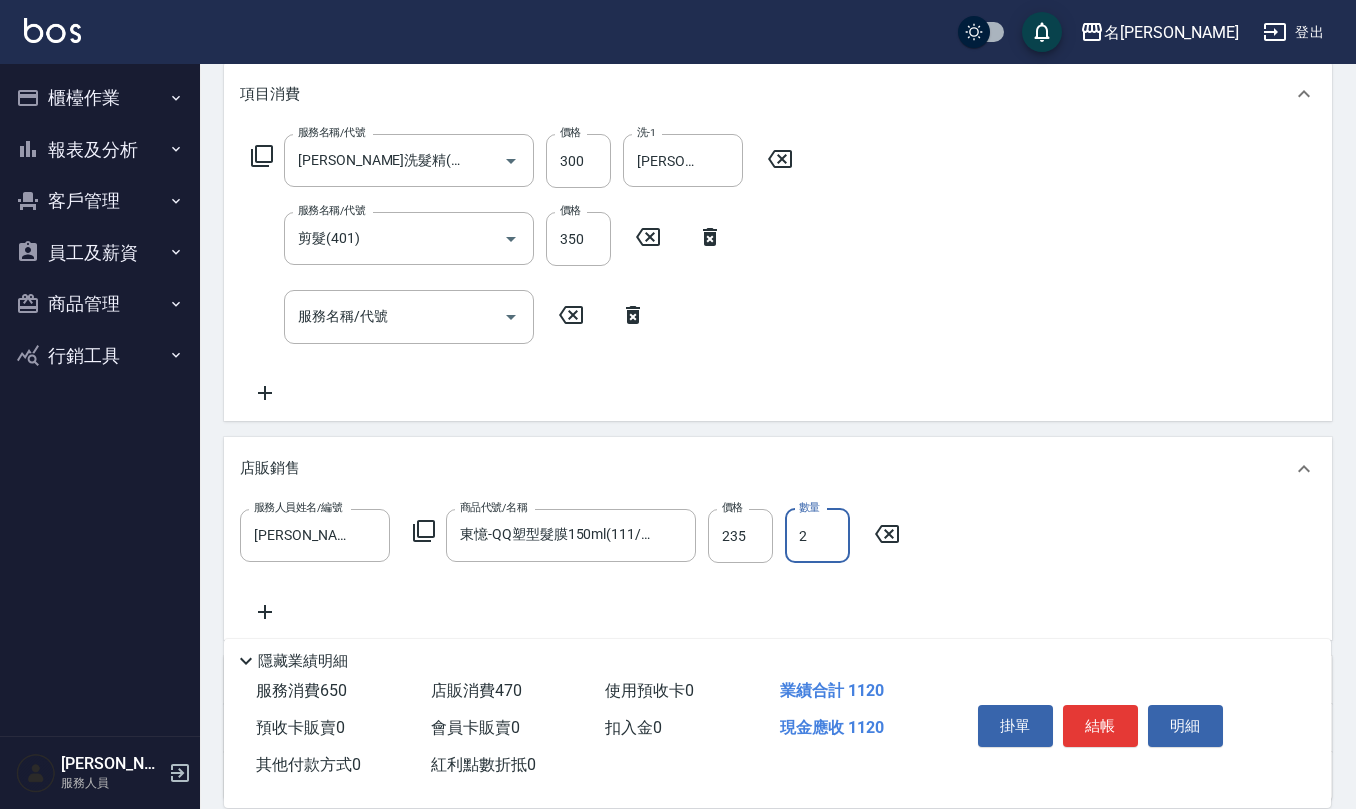 type on "2" 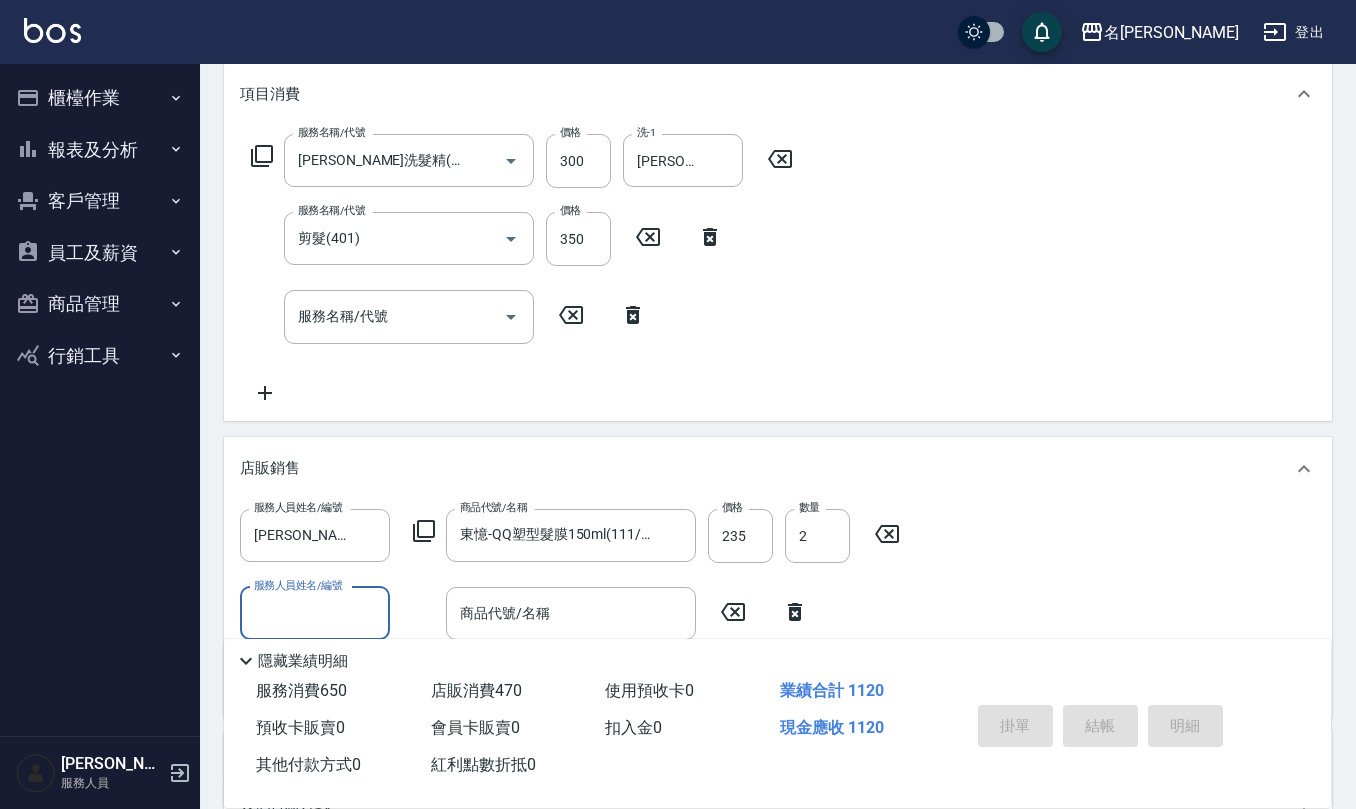 type 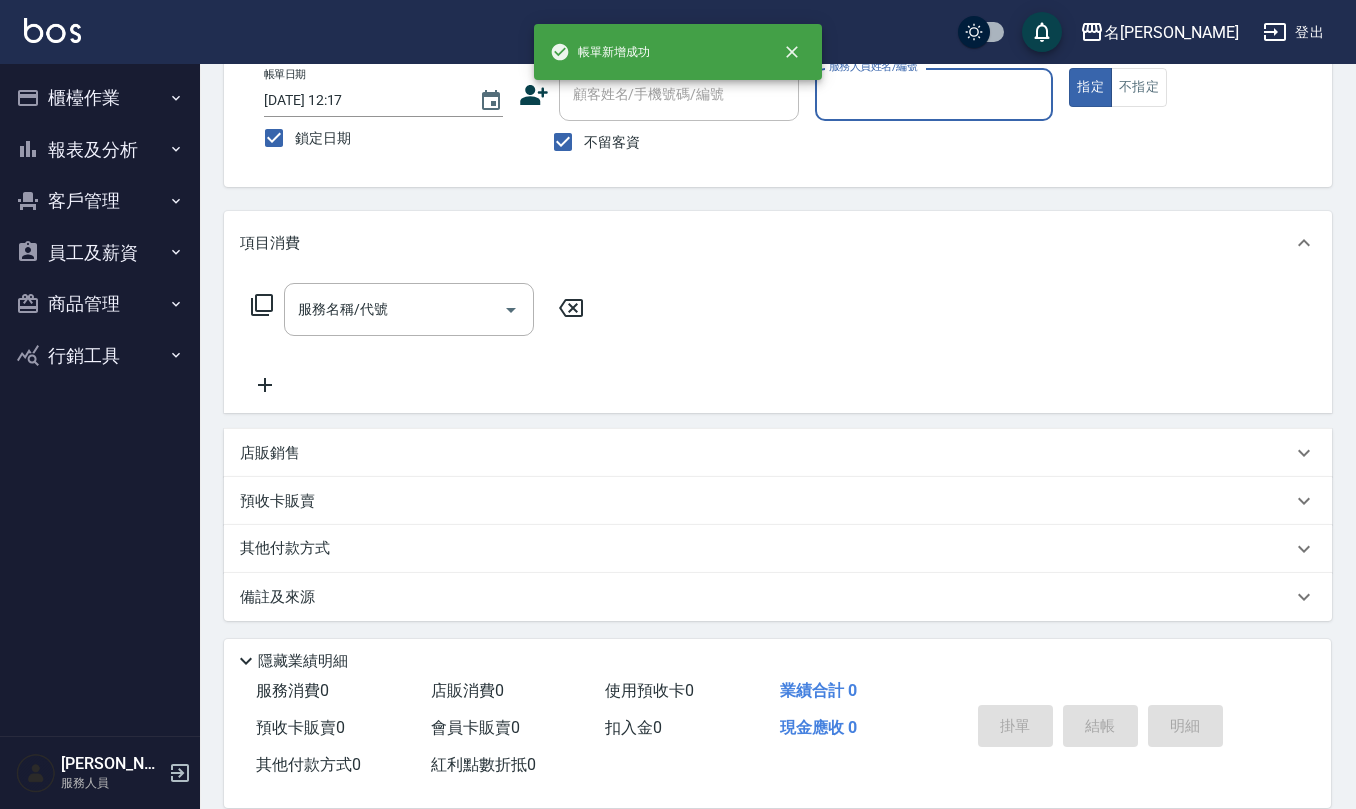 scroll, scrollTop: 0, scrollLeft: 0, axis: both 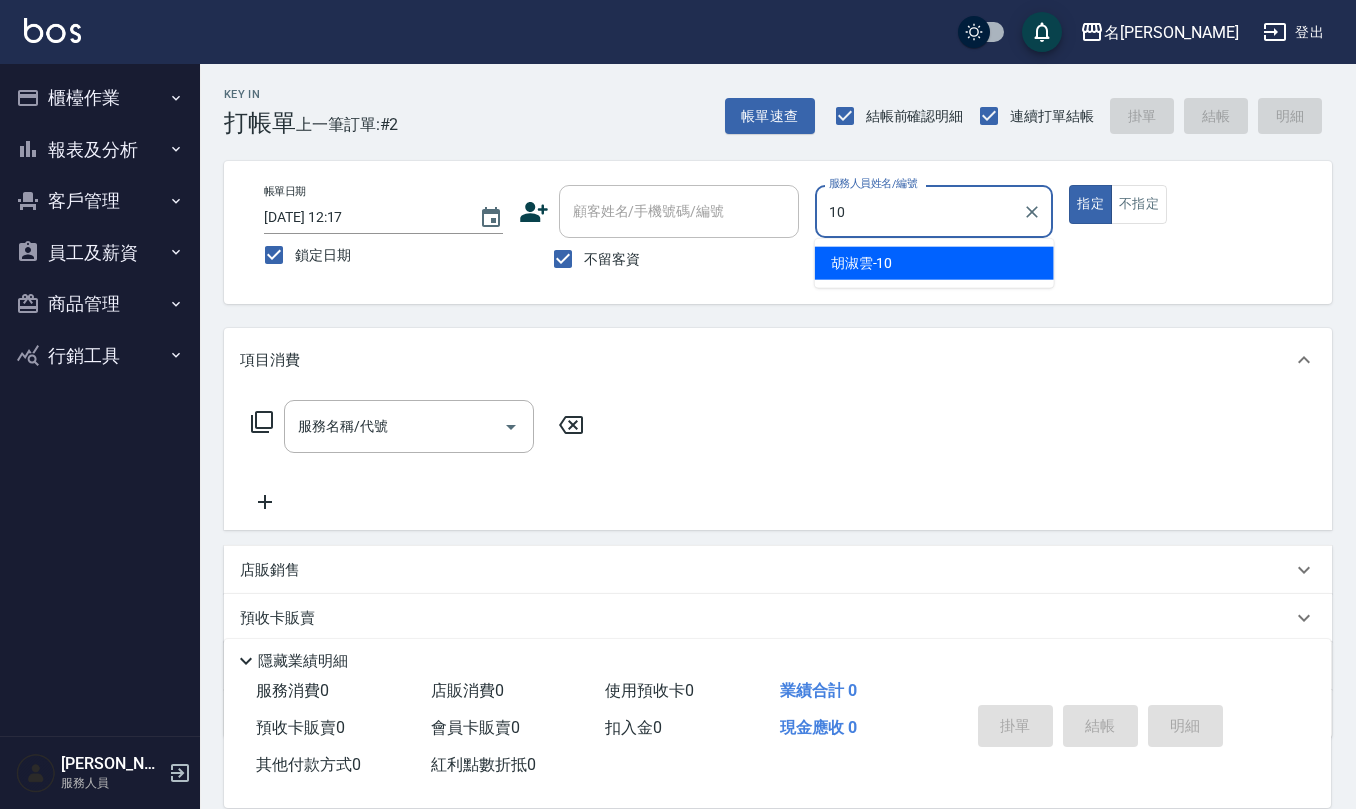 type on "[PERSON_NAME]-10" 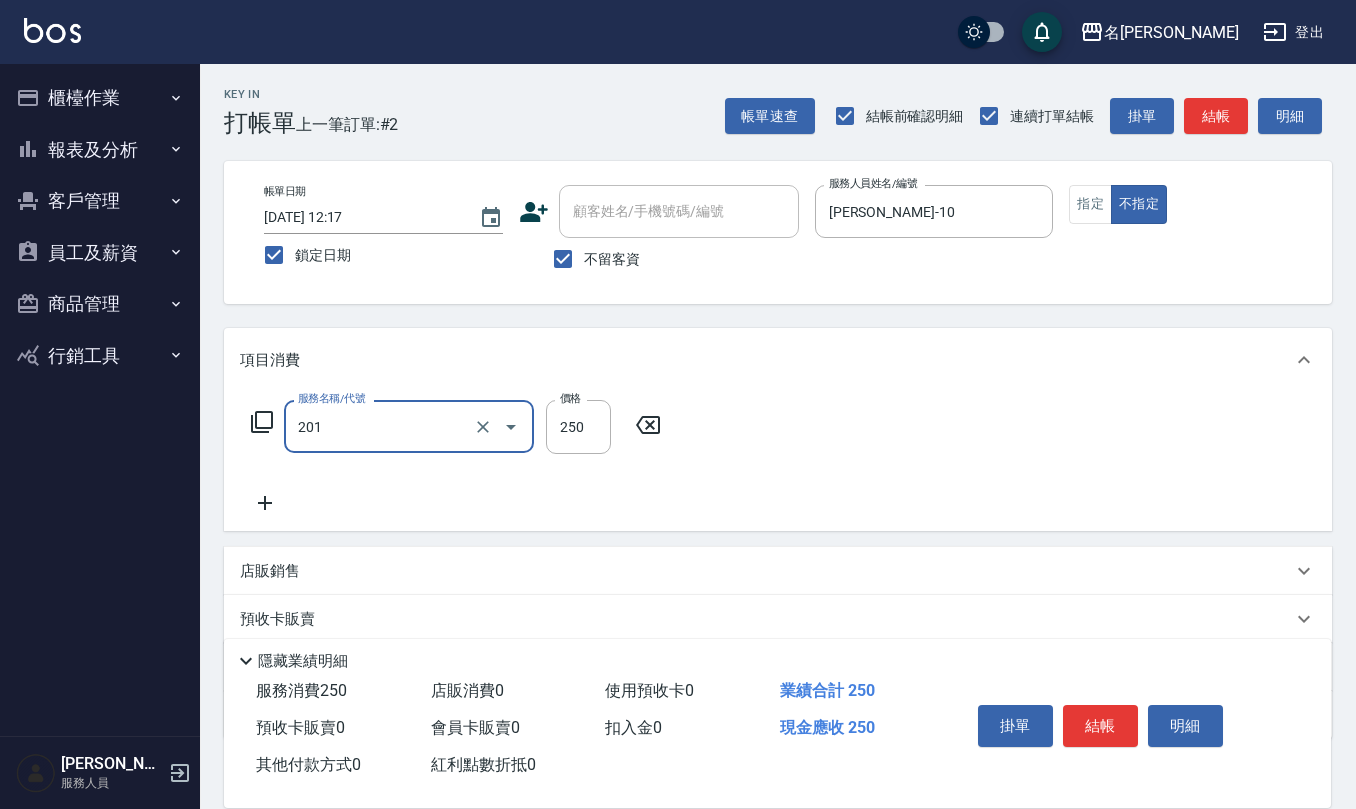type on "洗髮(201)" 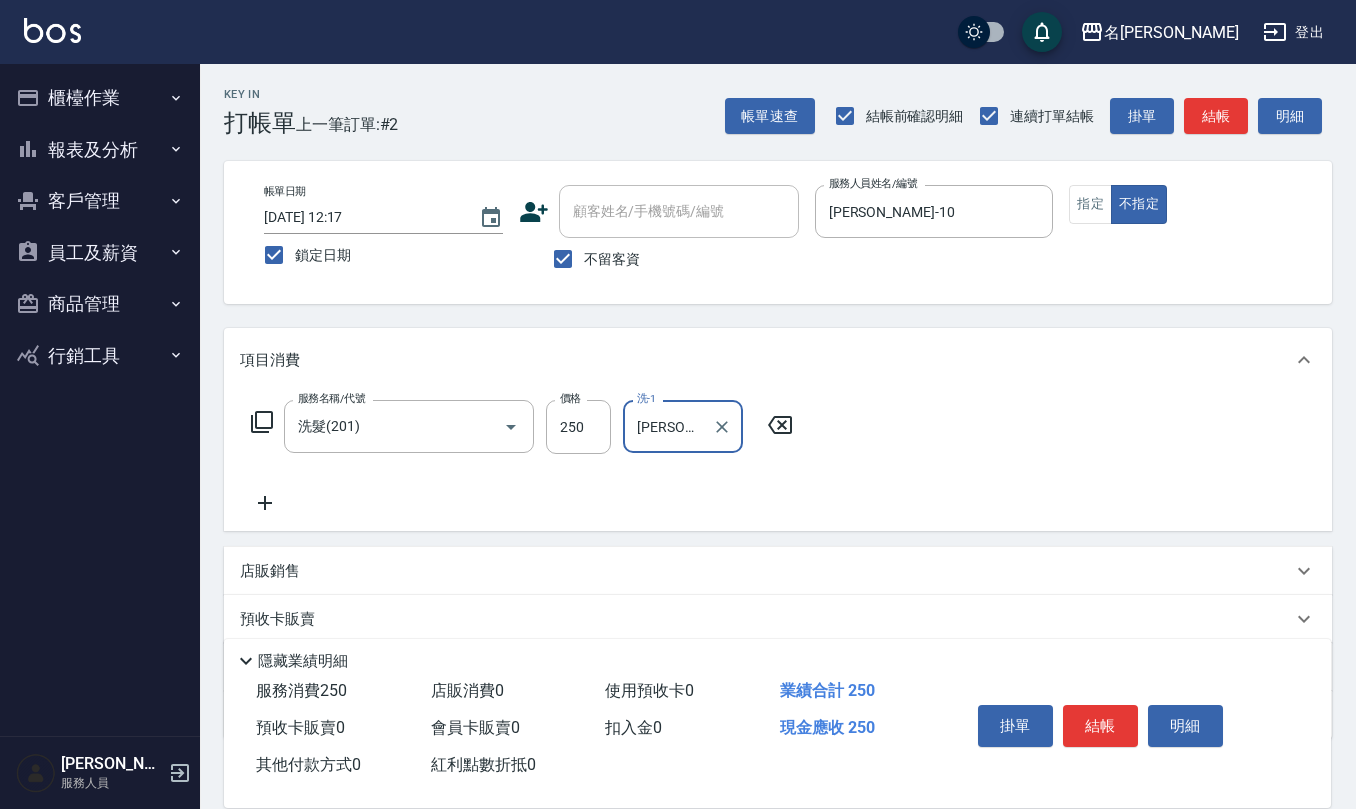 type on "[PERSON_NAME]-32" 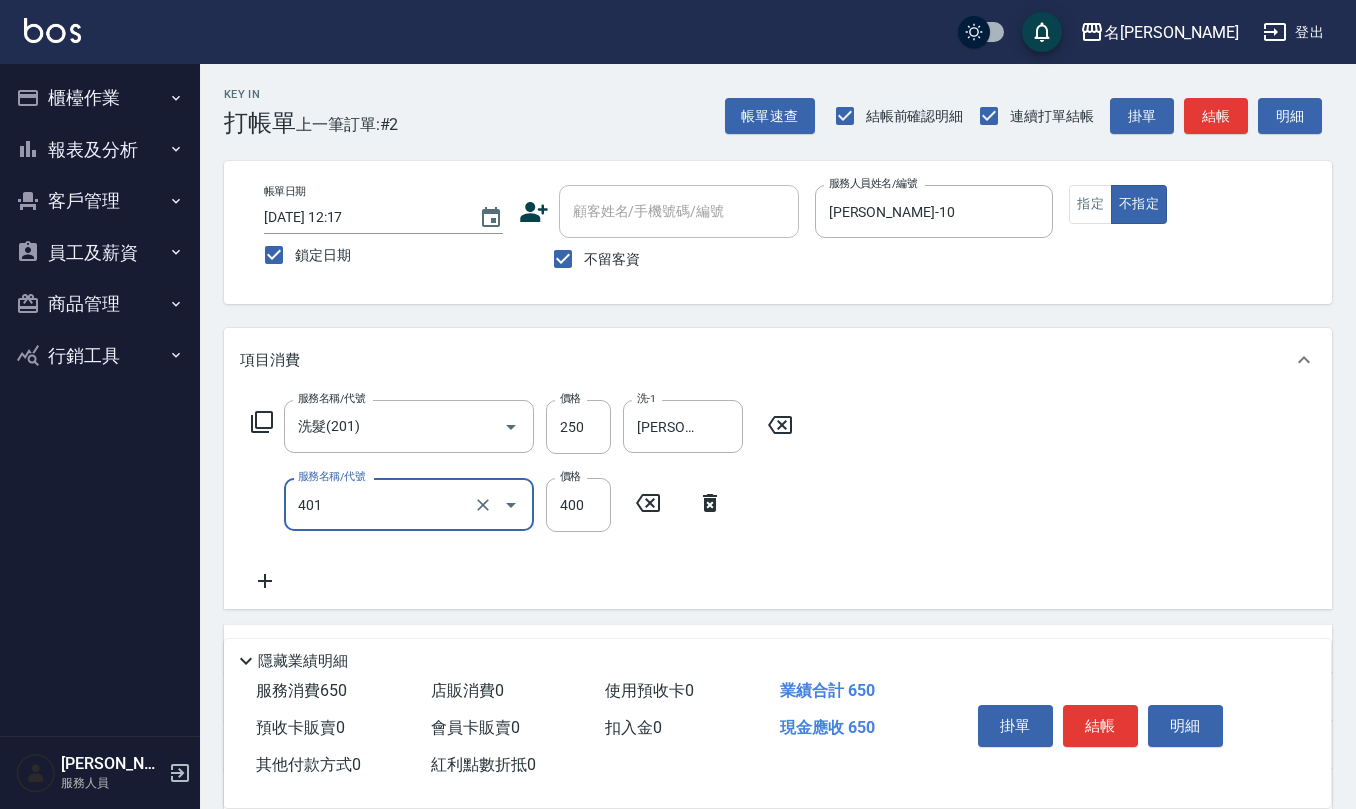 type on "剪髮(401)" 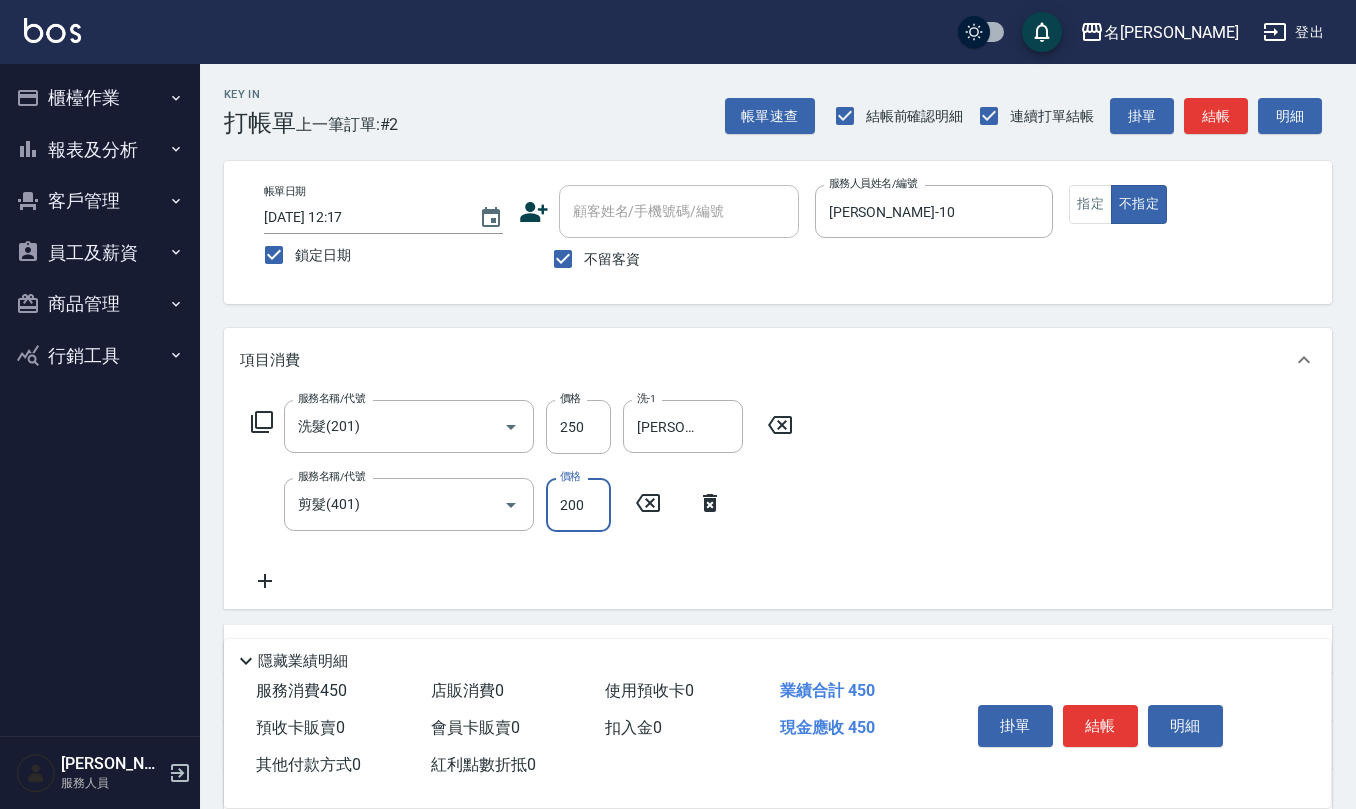 type on "200" 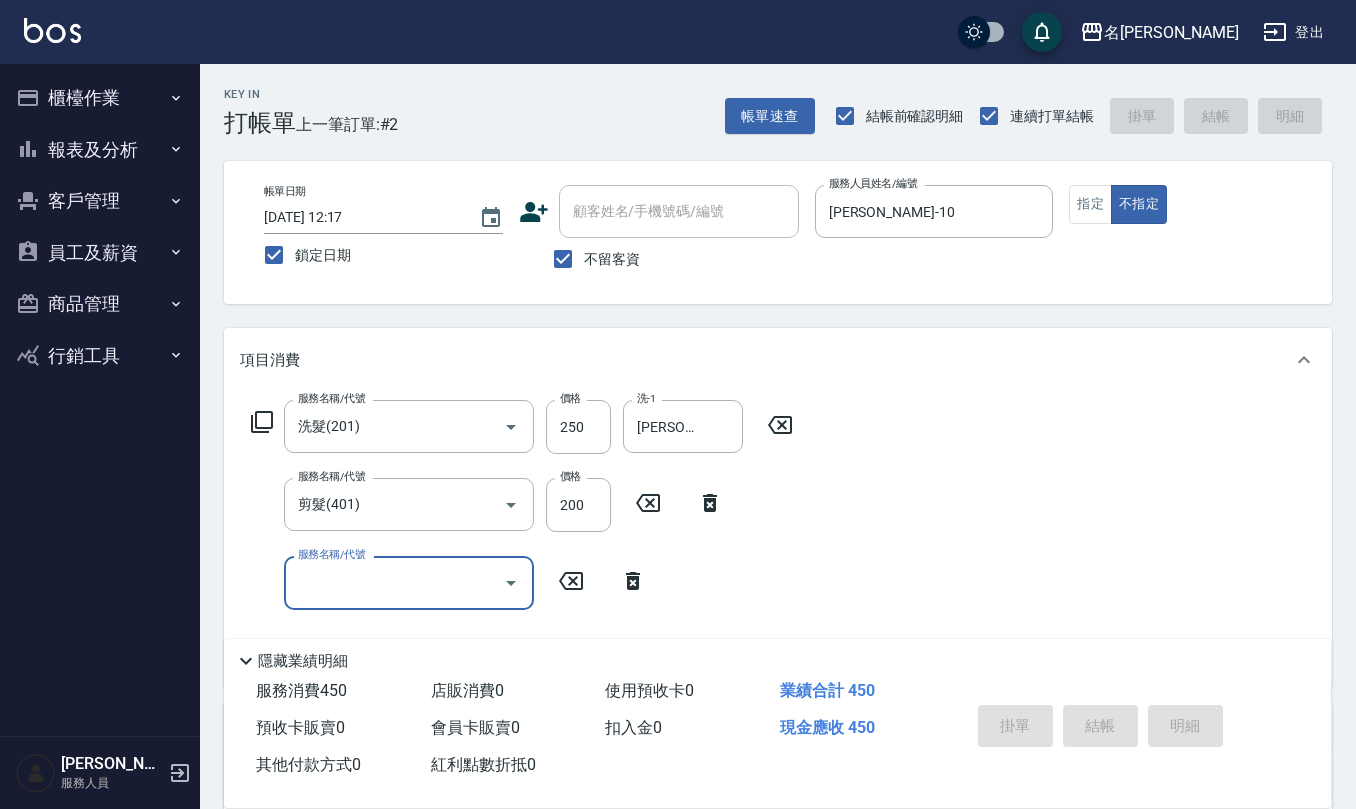 type 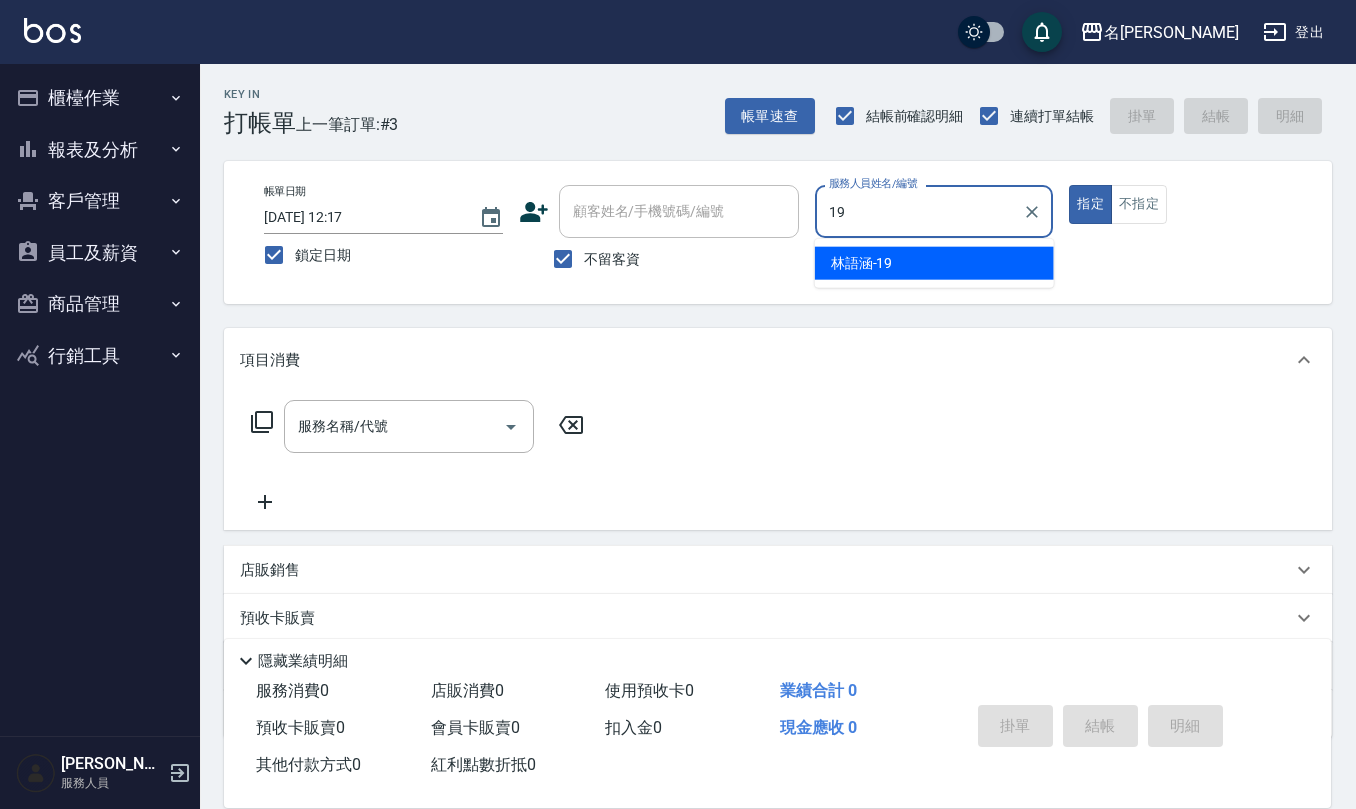 type on "[PERSON_NAME]-19" 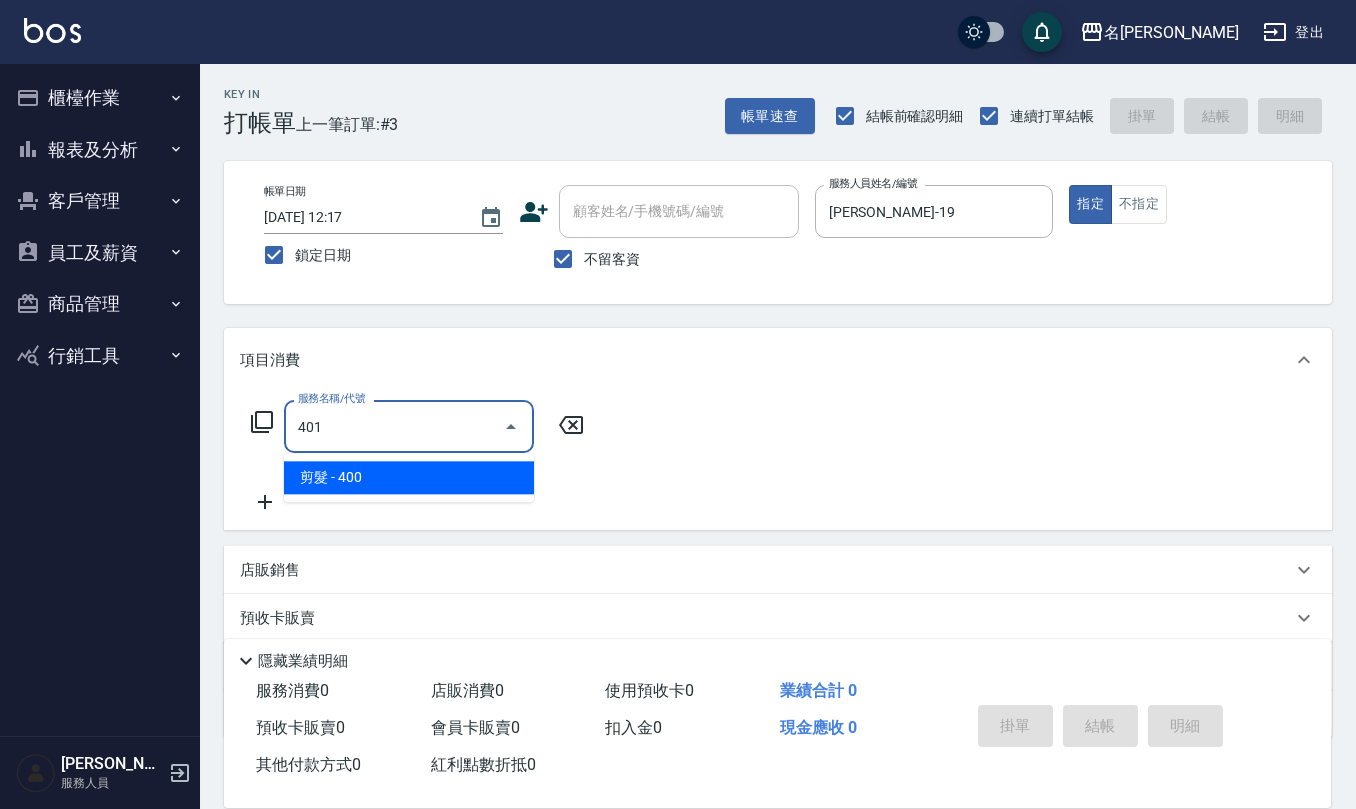type on "剪髮(401)" 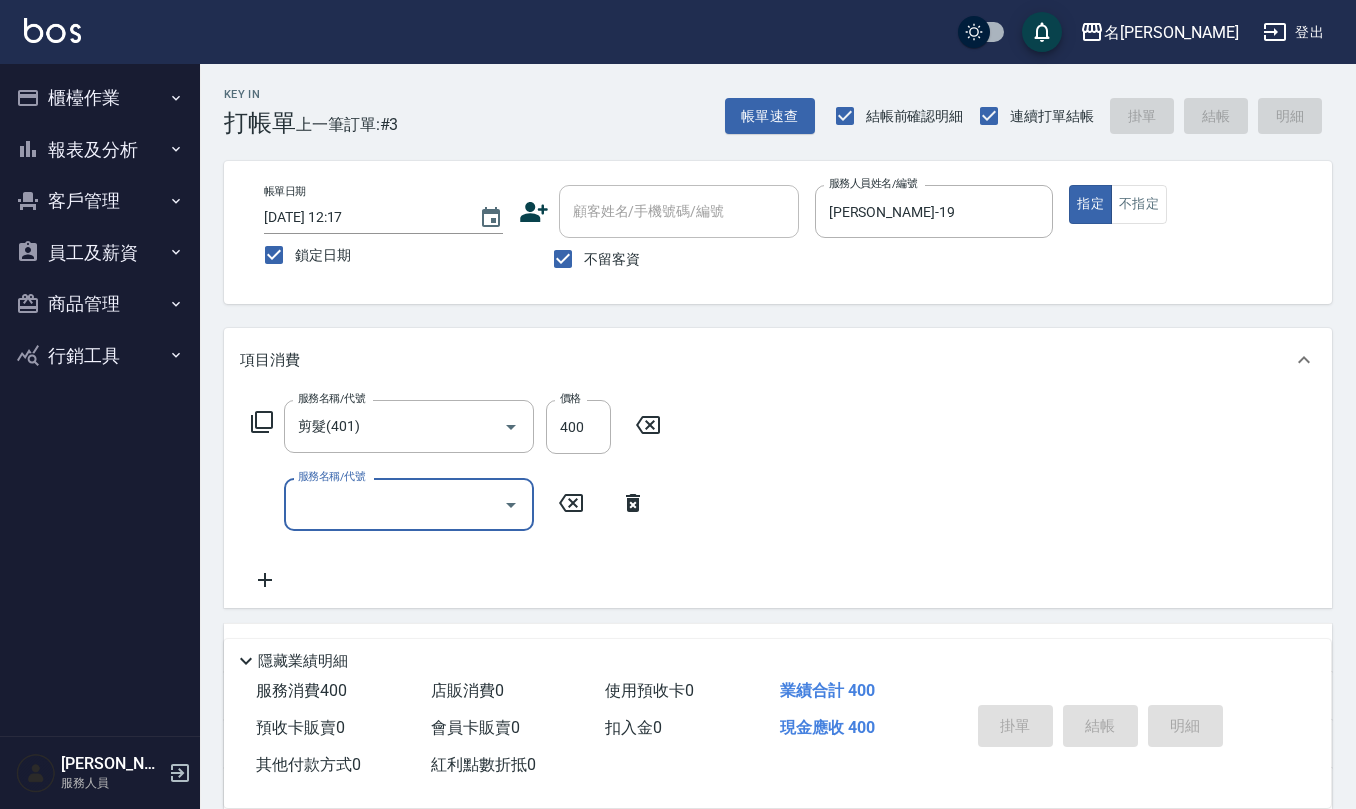 type 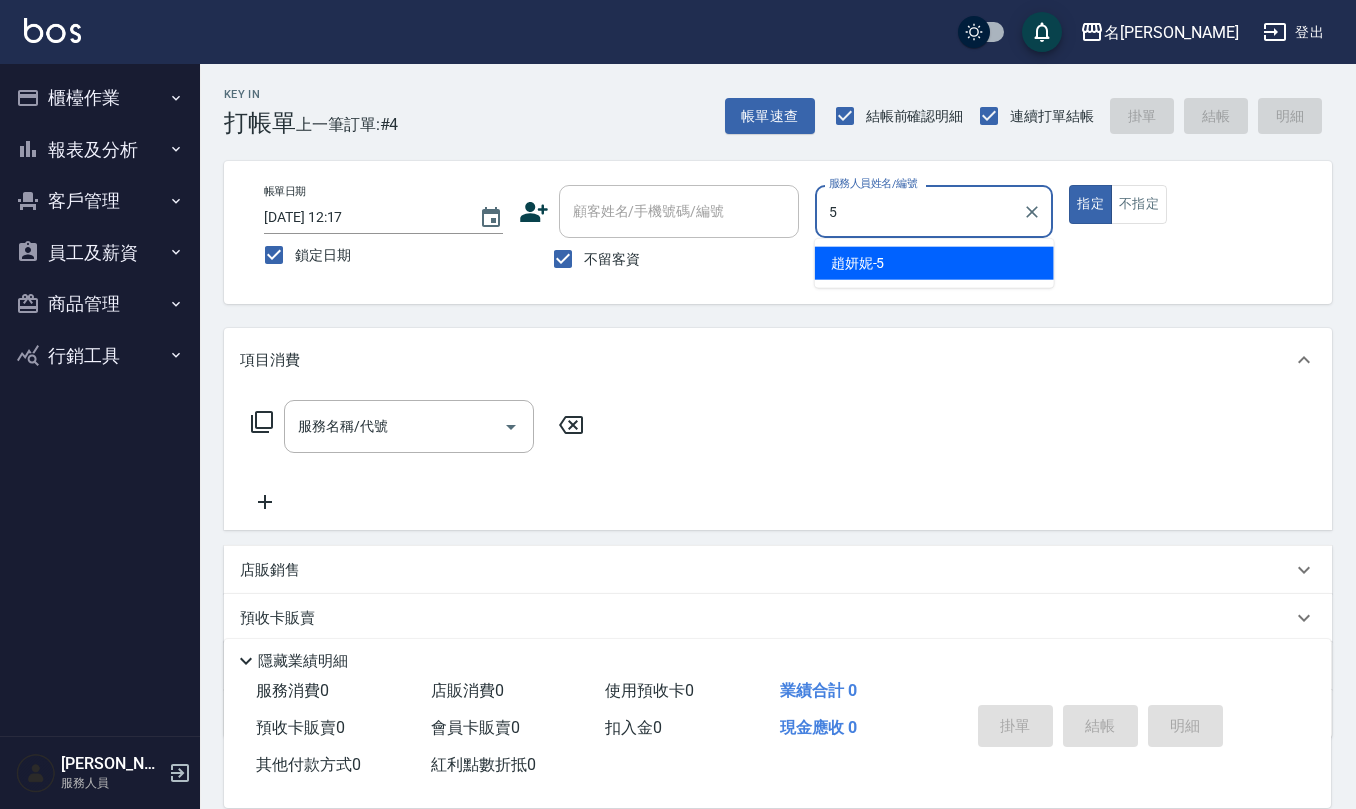 type on "[PERSON_NAME]5" 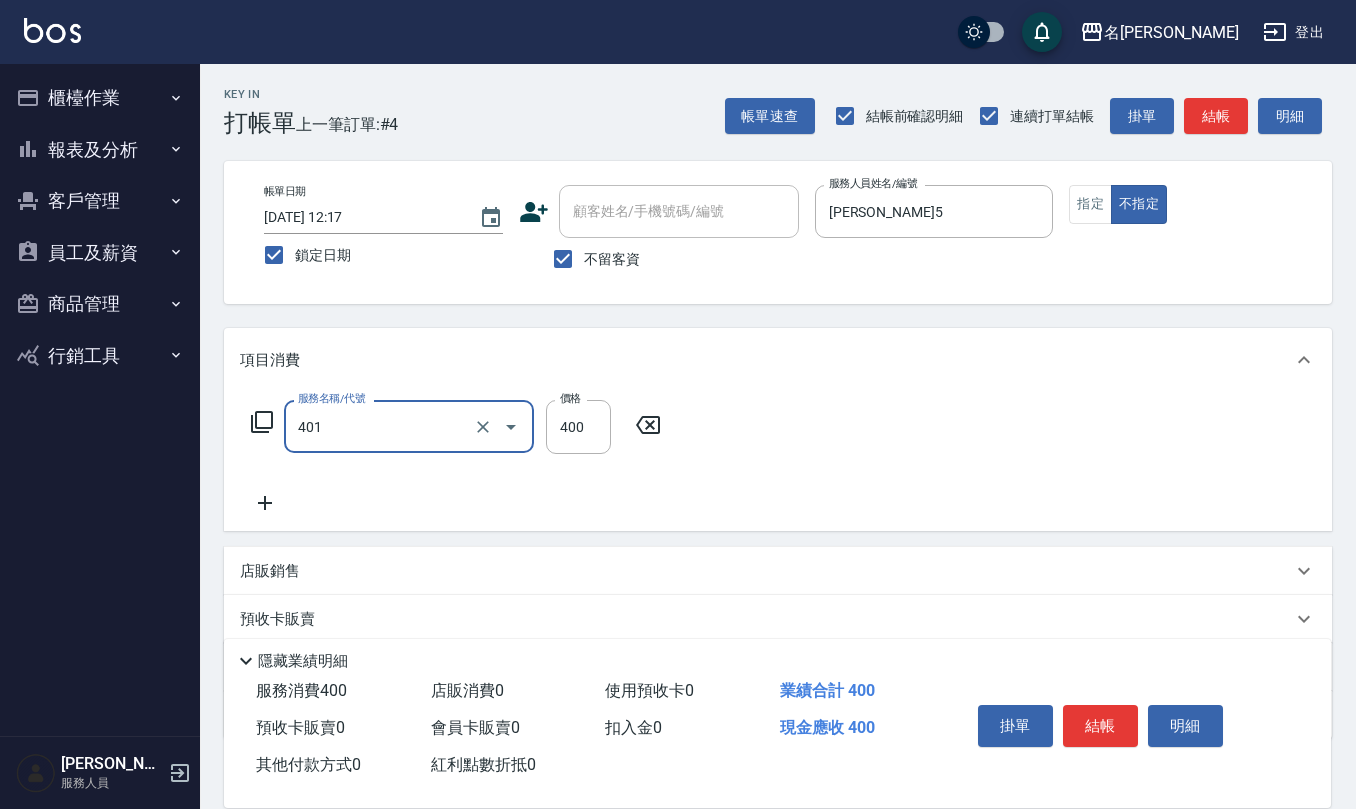 type on "剪髮(401)" 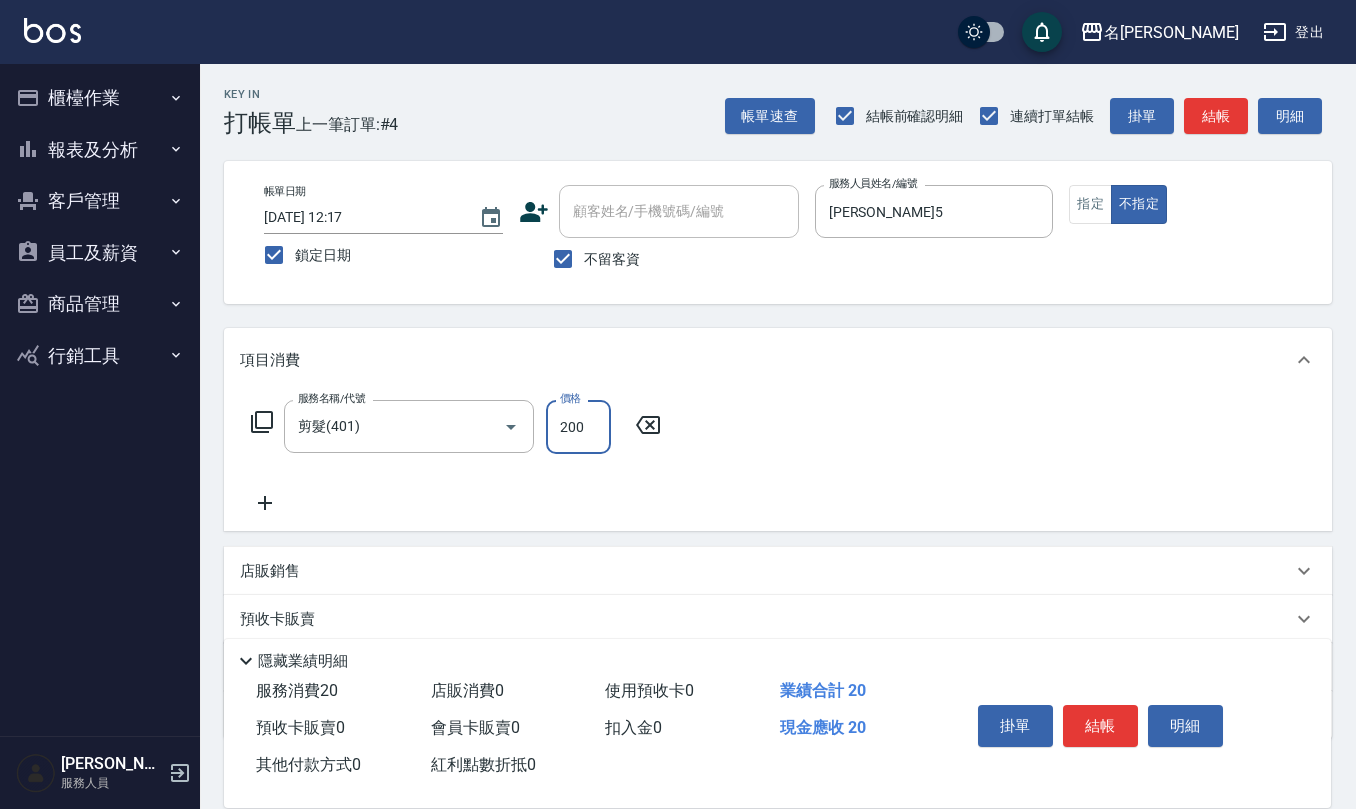 type on "200" 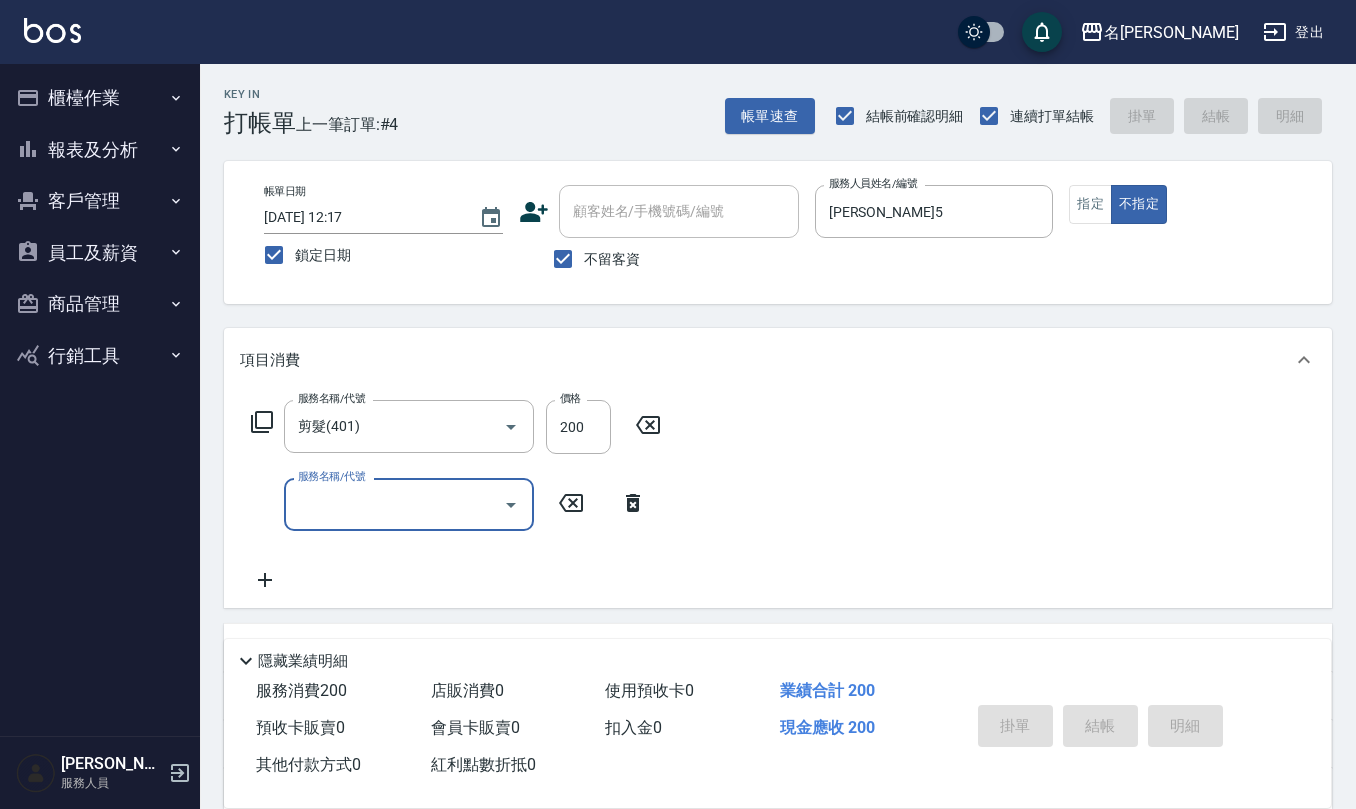 type 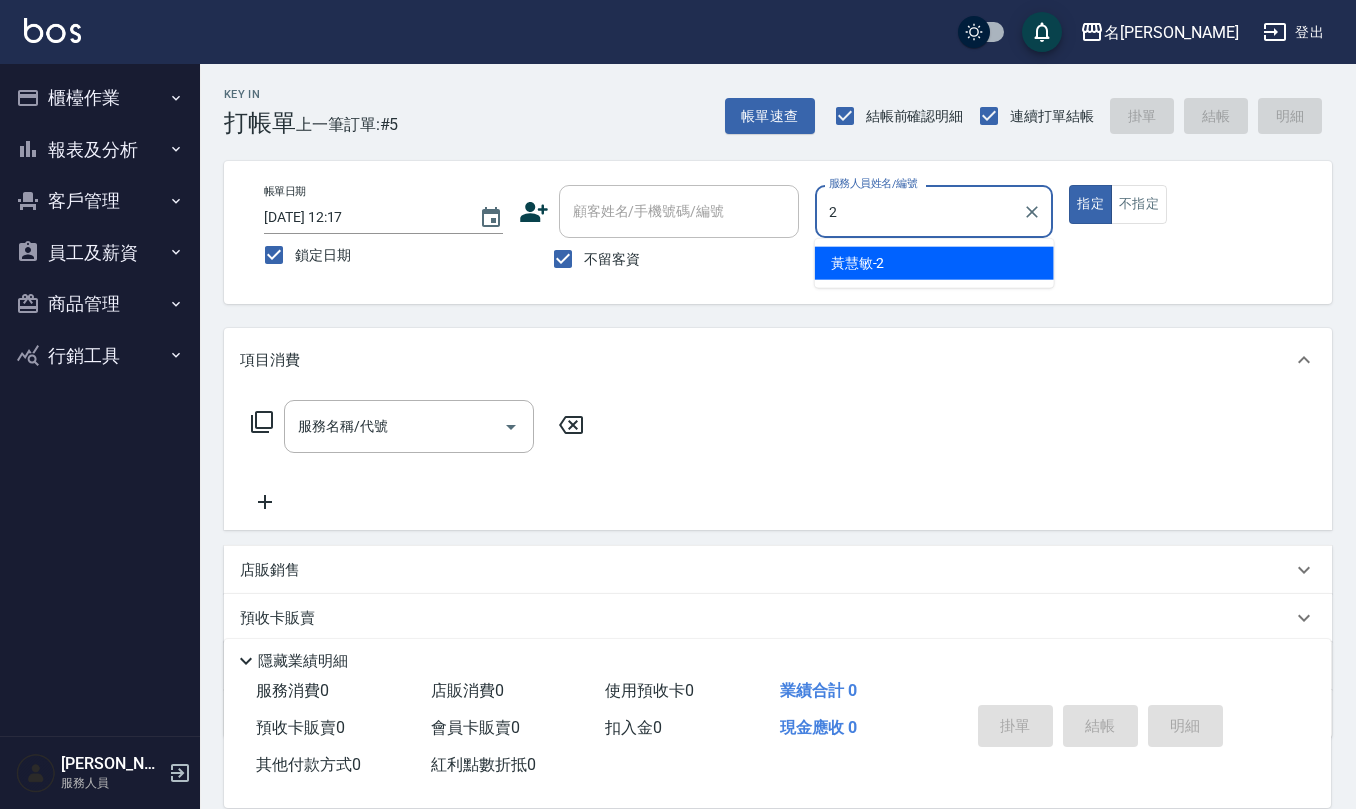 type on "[PERSON_NAME]-2" 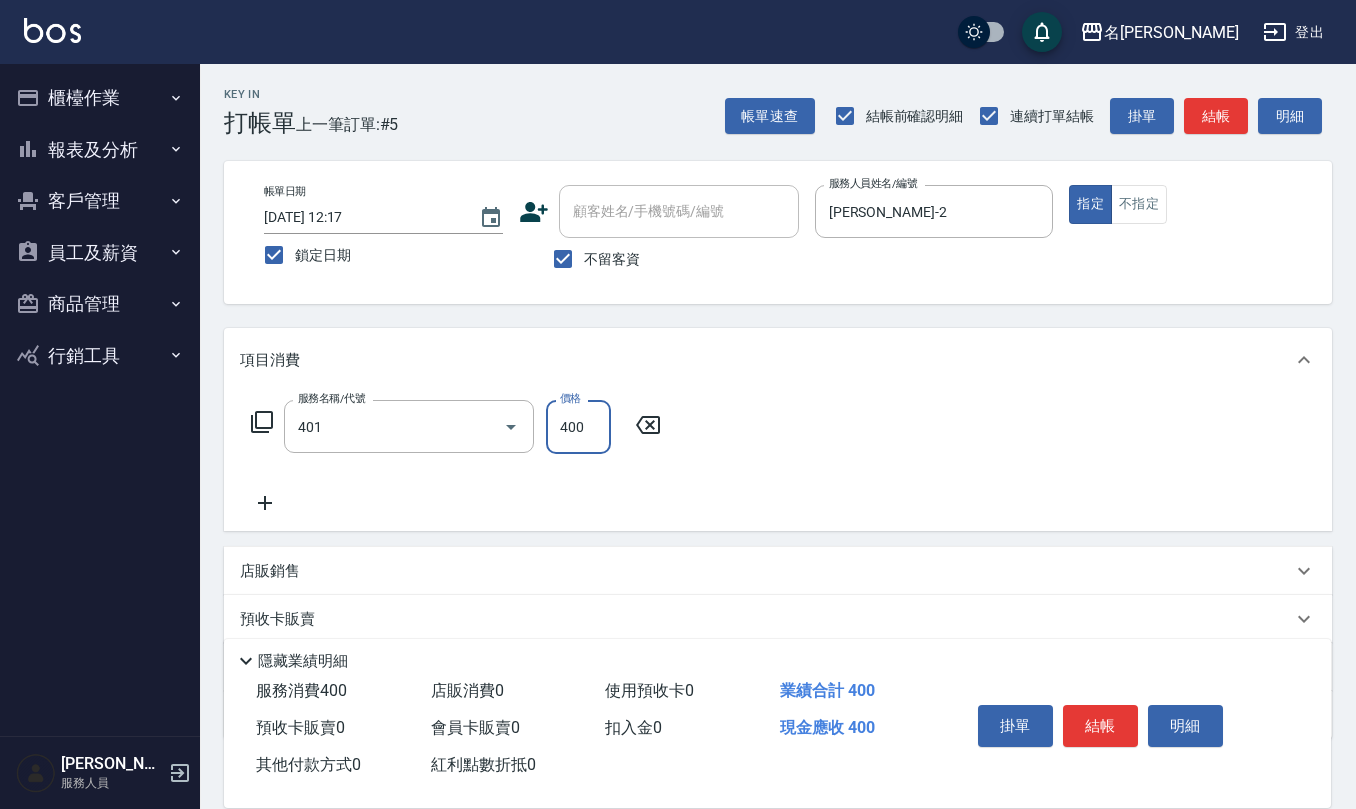 type on "剪髮(401)" 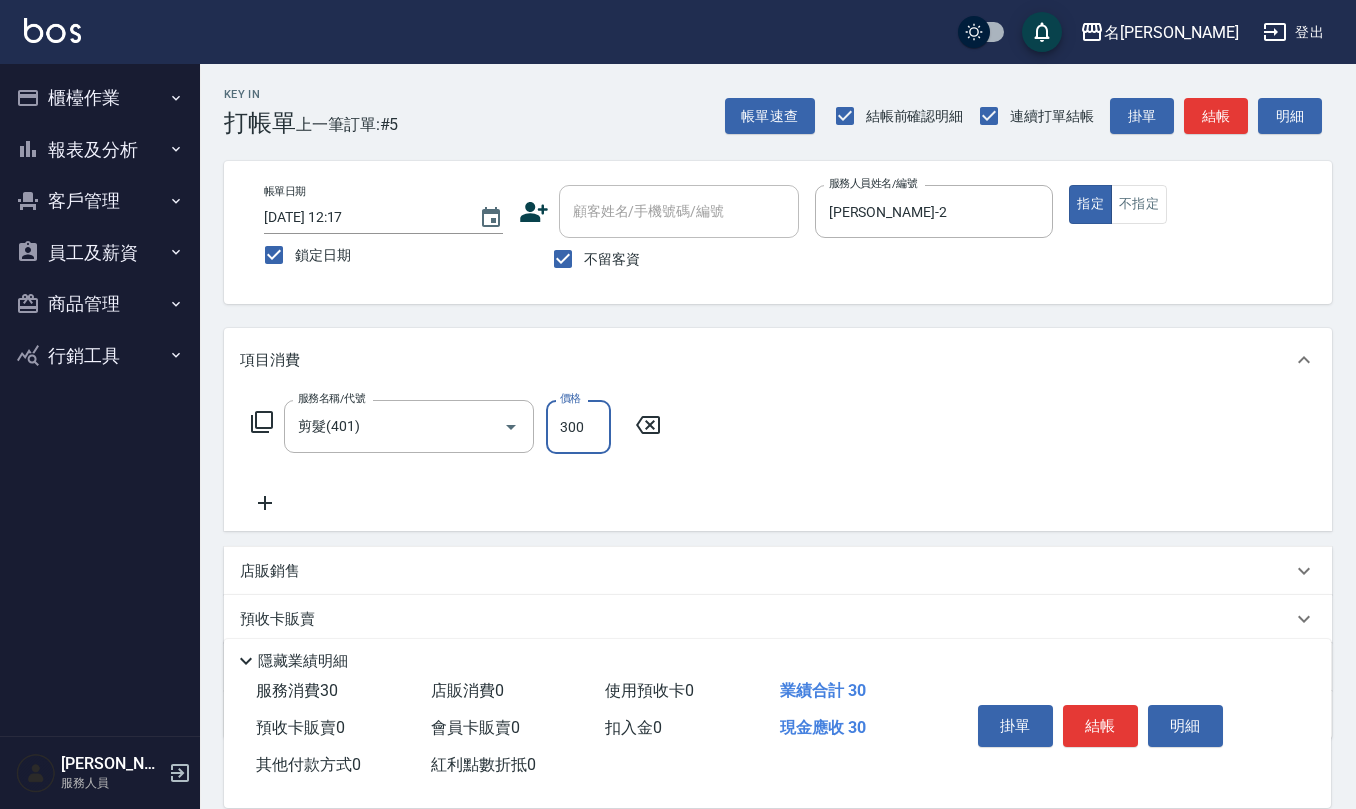 type on "300" 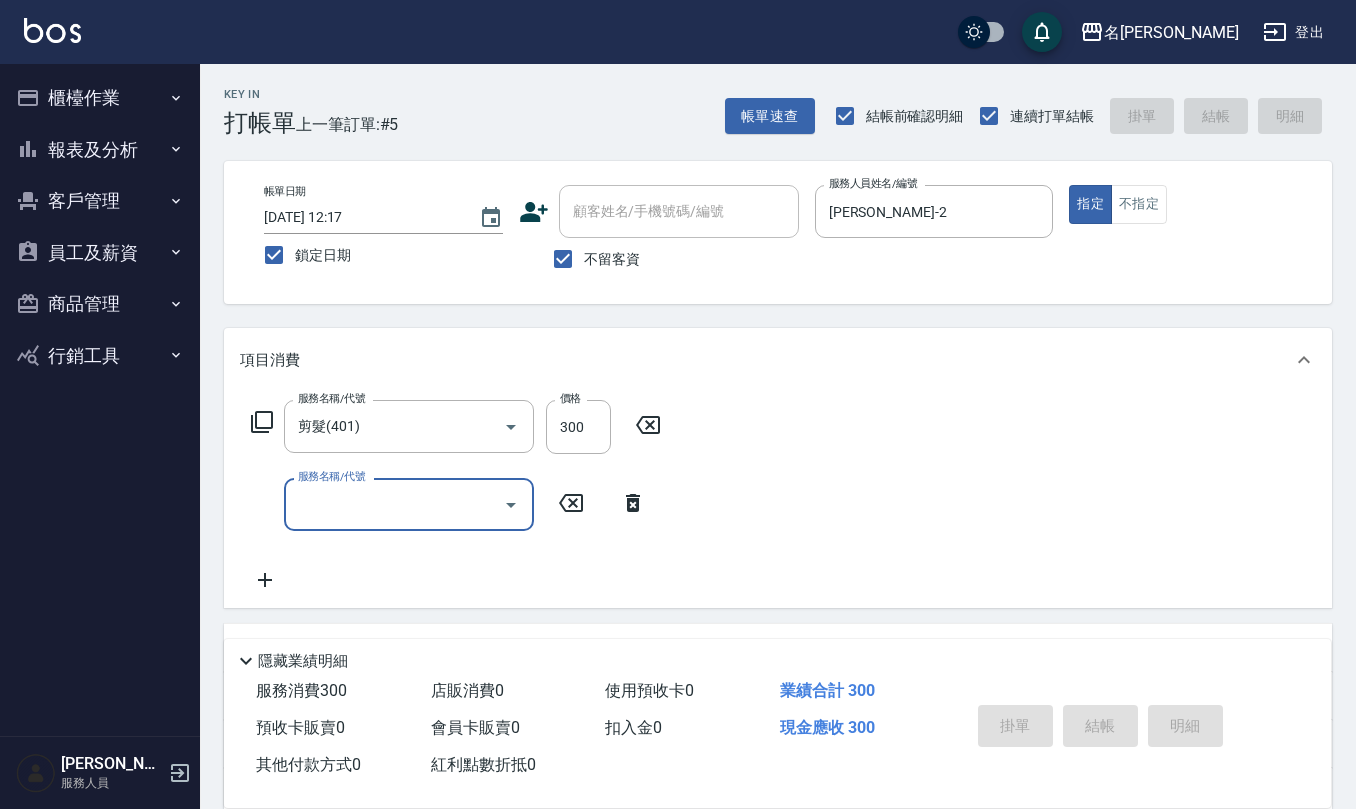 type 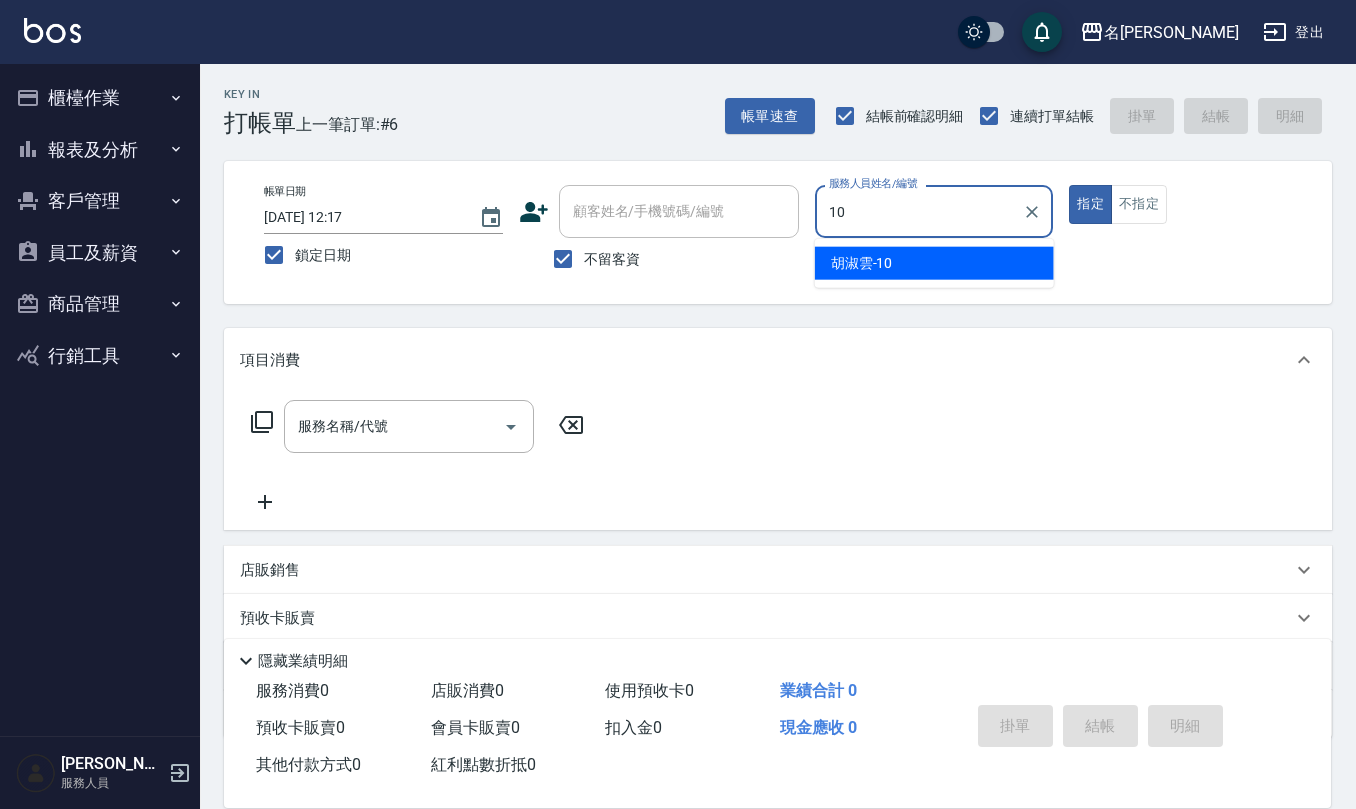 type on "[PERSON_NAME]-10" 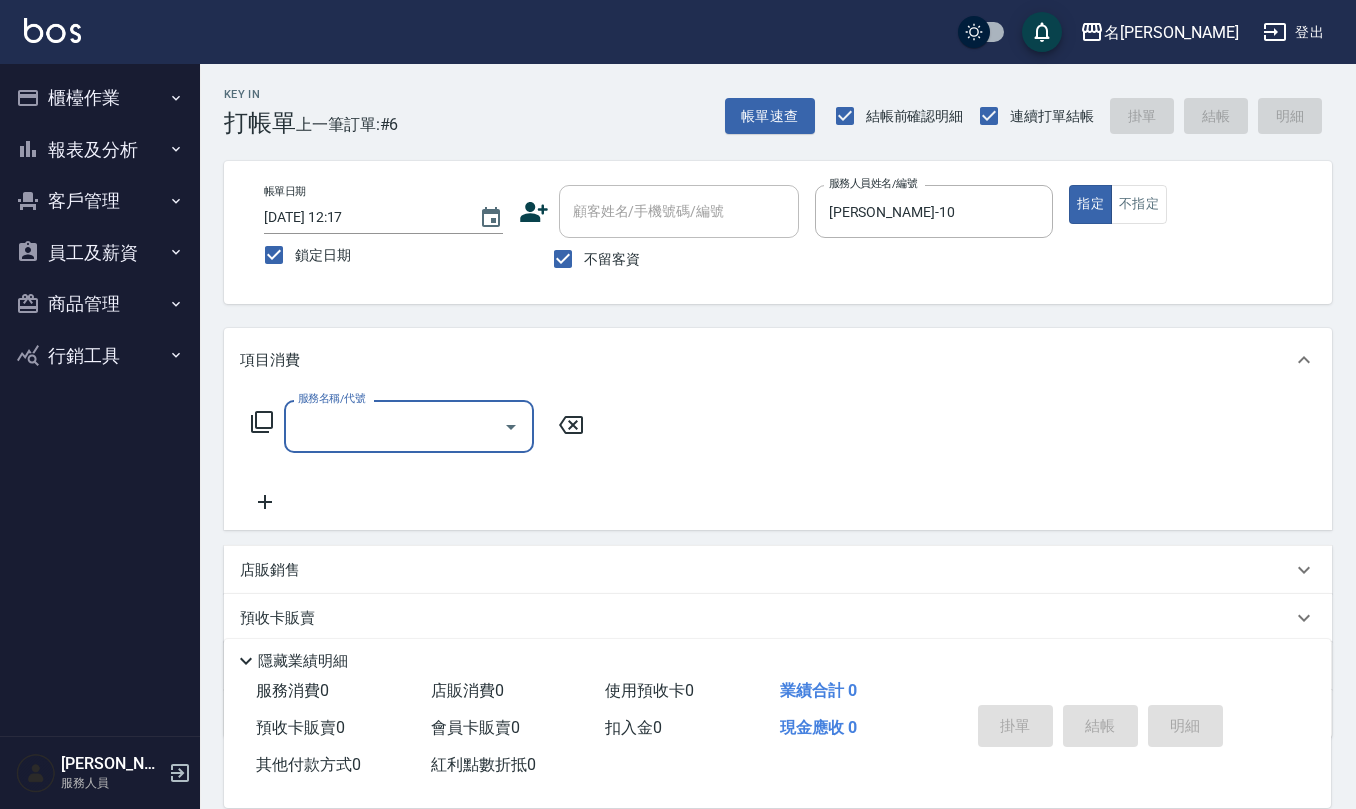 click on "店販銷售" at bounding box center (766, 570) 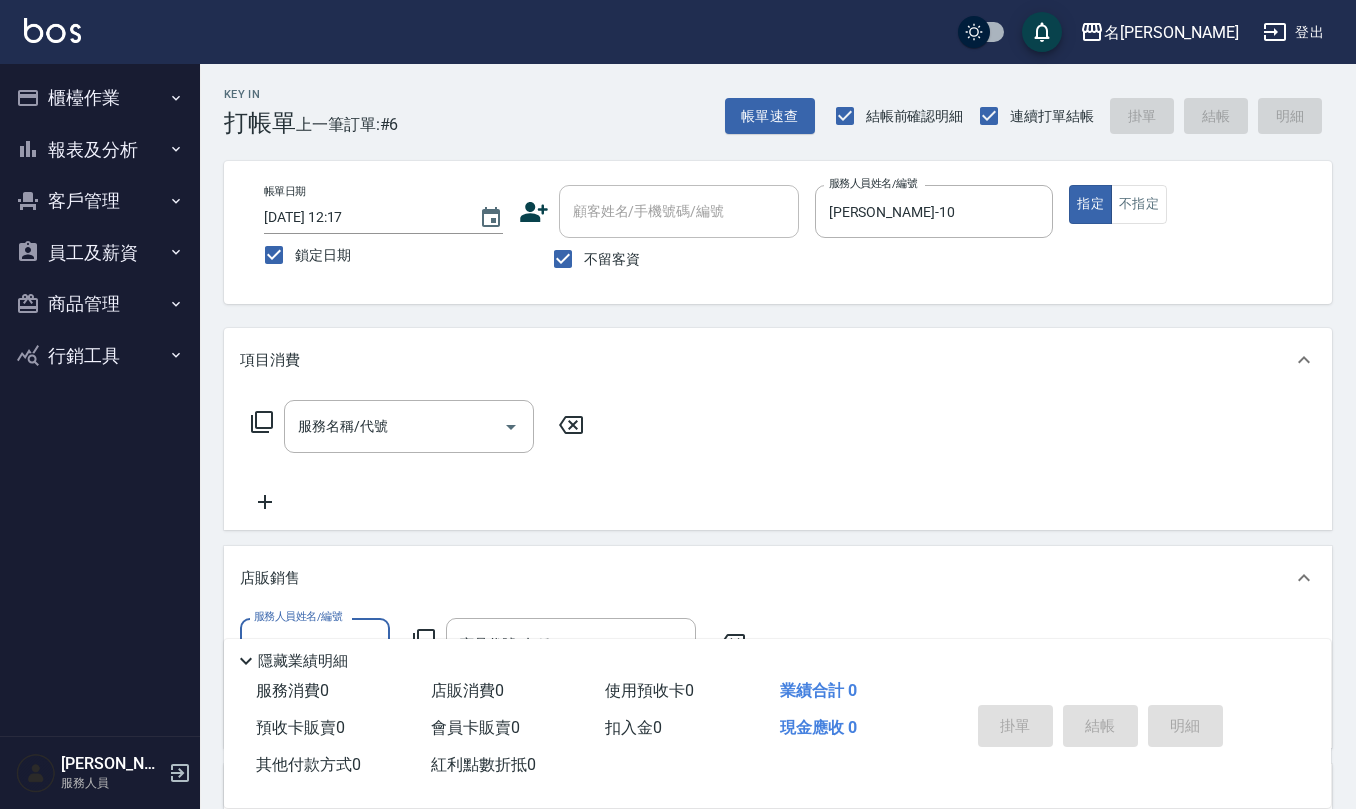 scroll, scrollTop: 1, scrollLeft: 0, axis: vertical 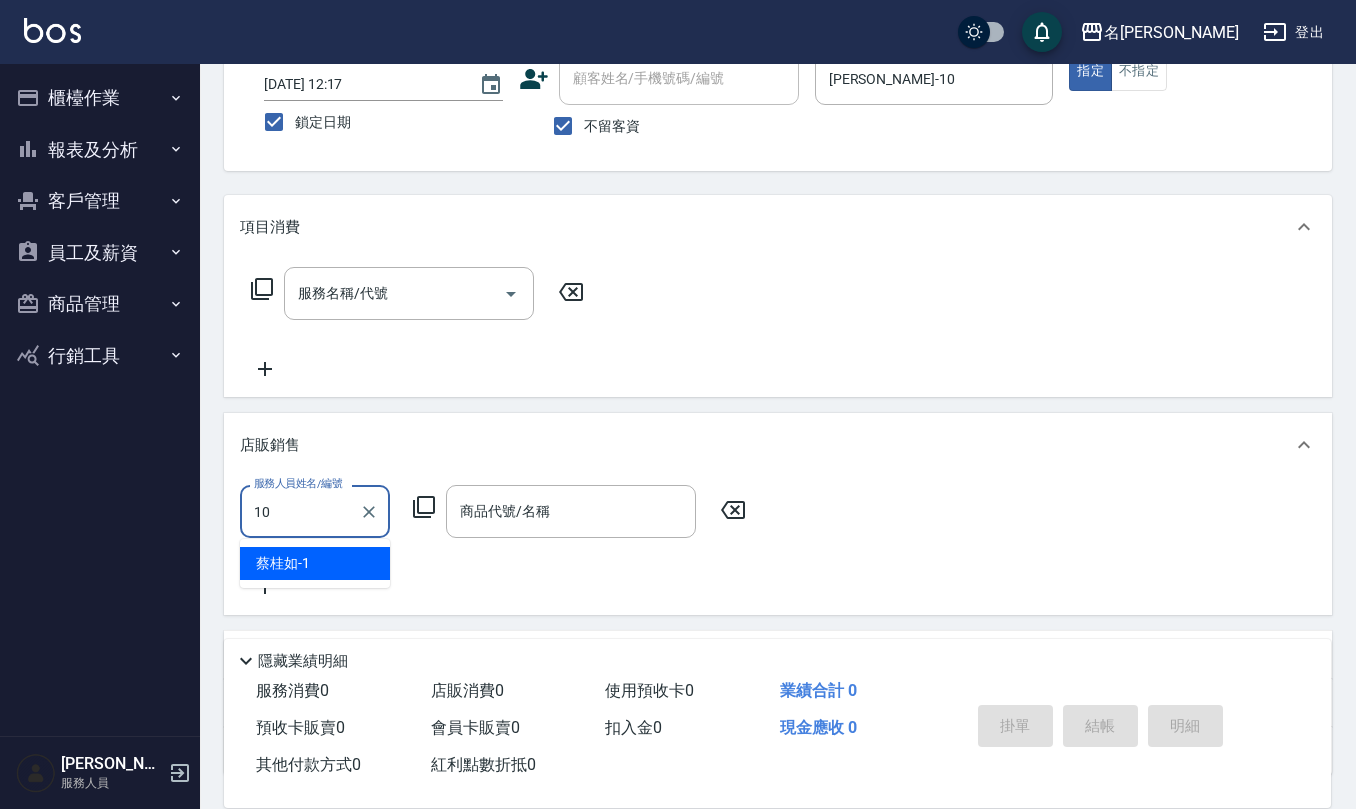 type on "[PERSON_NAME]-10" 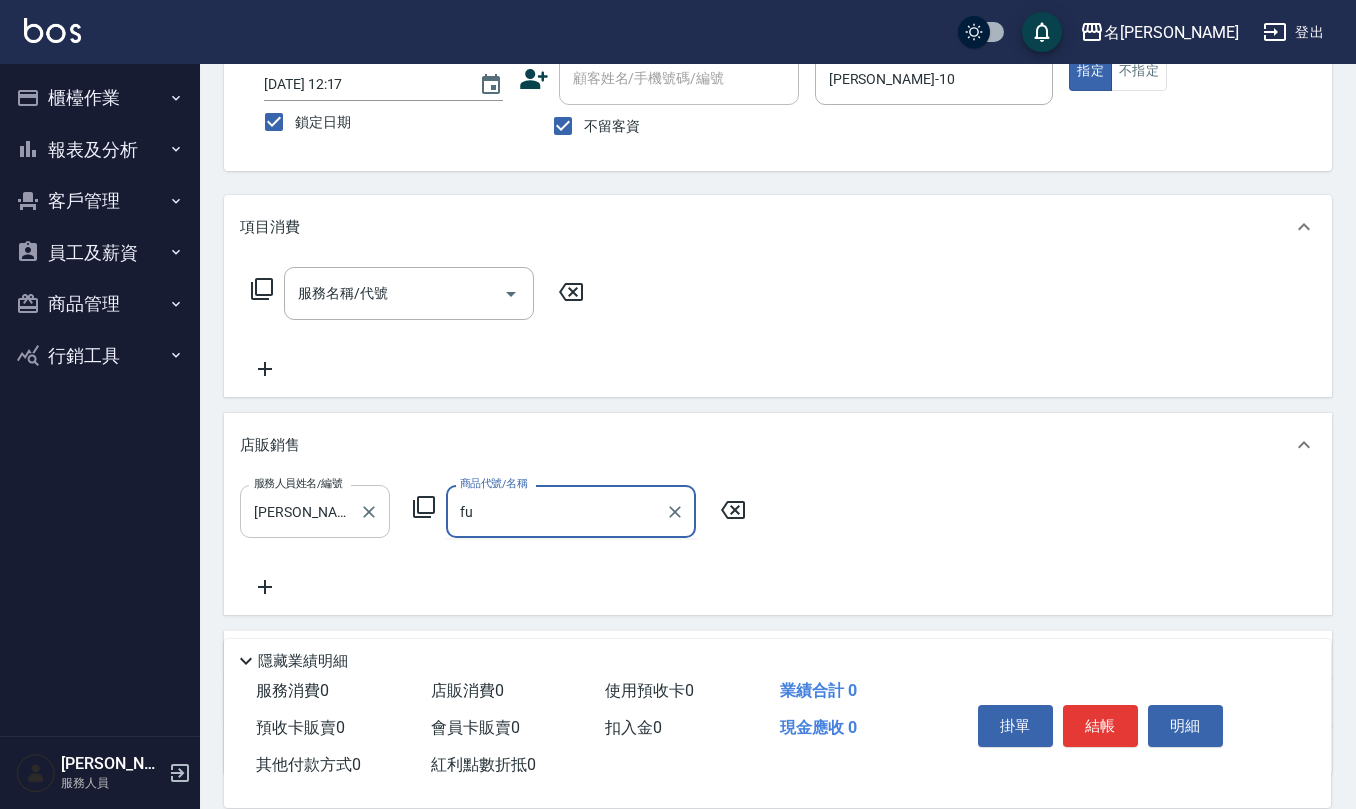 type on "f" 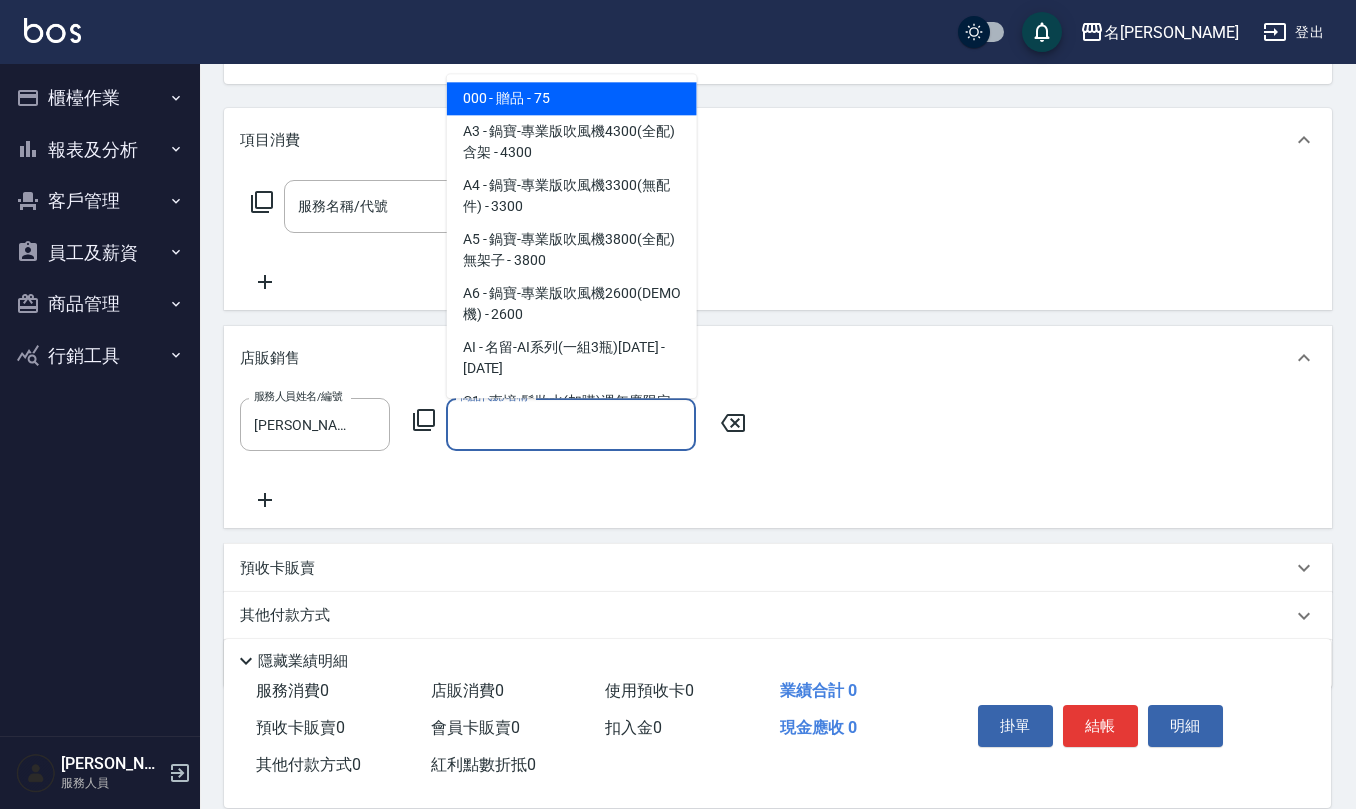 scroll, scrollTop: 266, scrollLeft: 0, axis: vertical 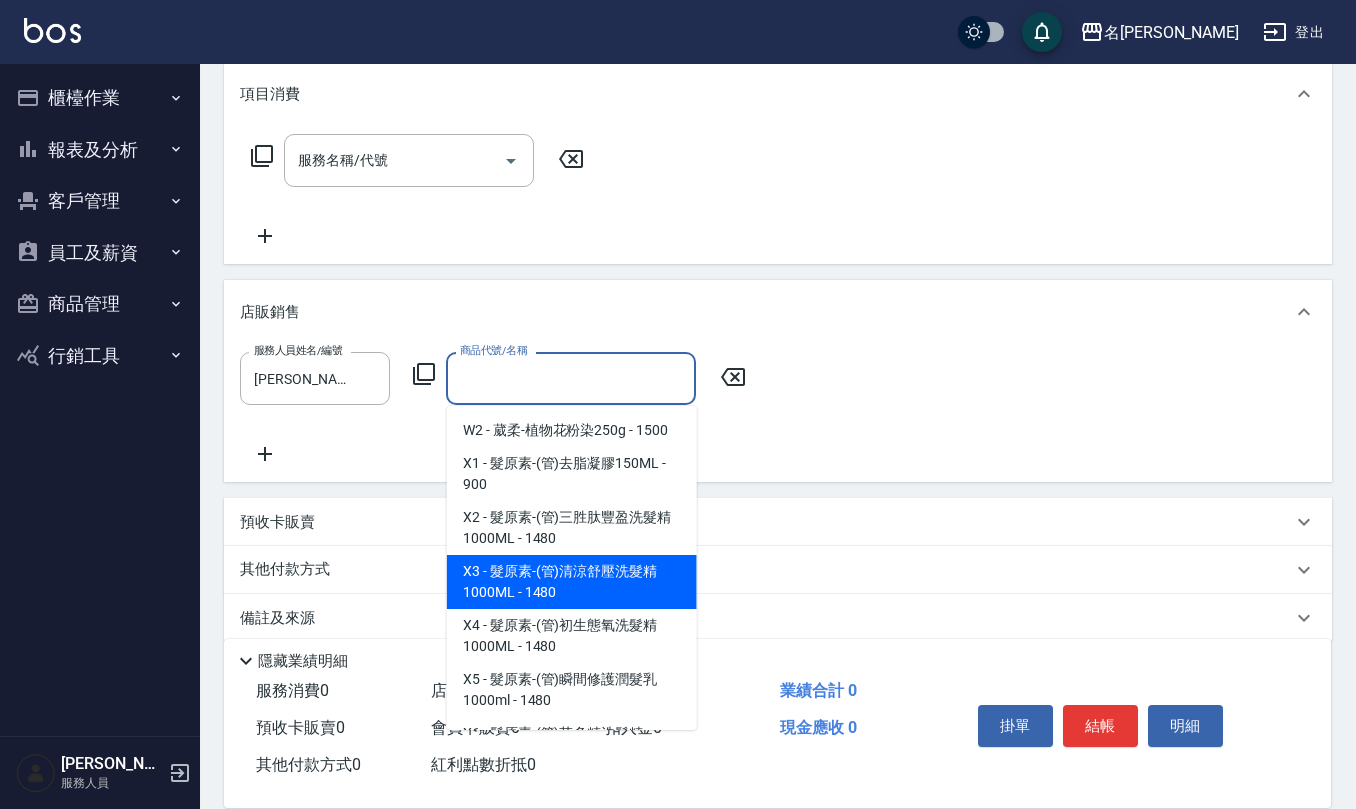 click on "X3 - 髮原素-(管)清涼舒壓洗髮精1000ML - 1480" at bounding box center (572, 582) 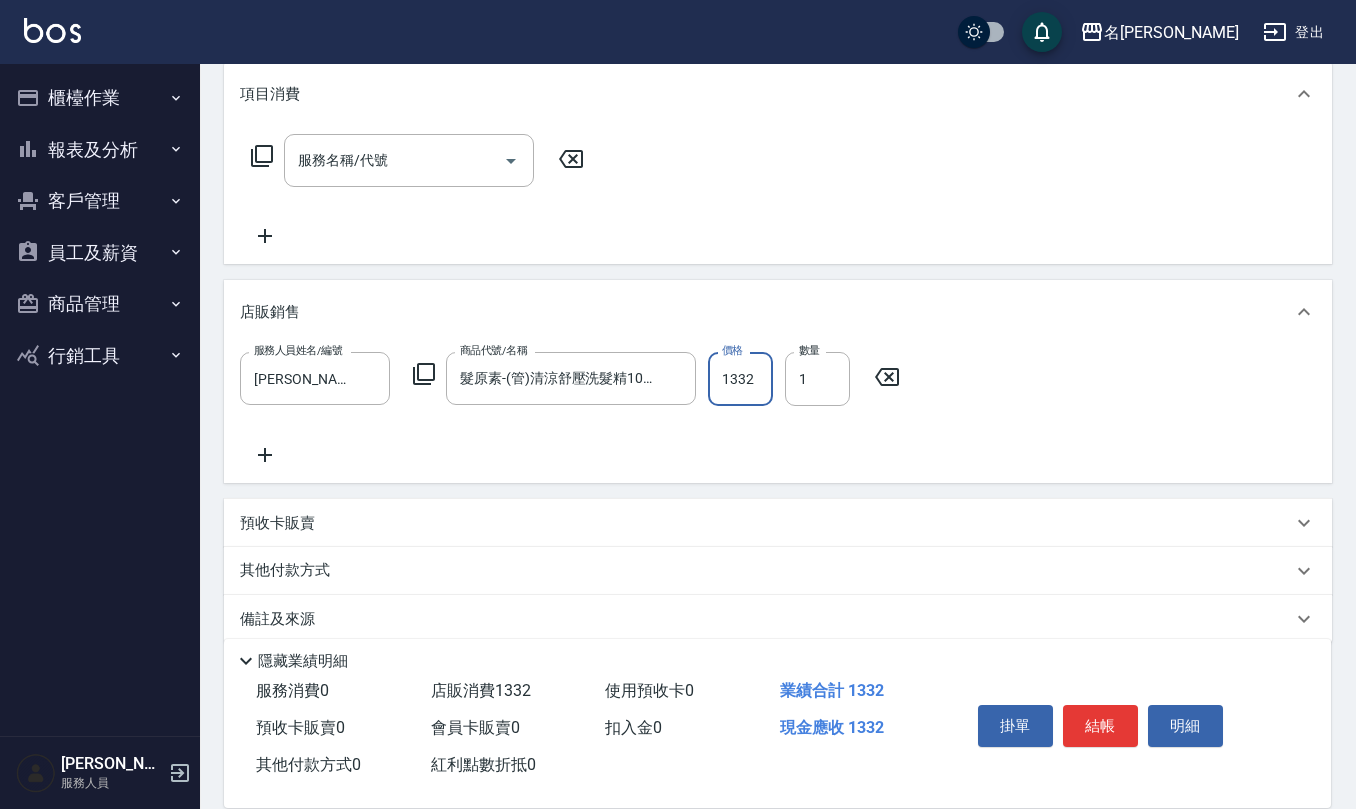 type on "1332" 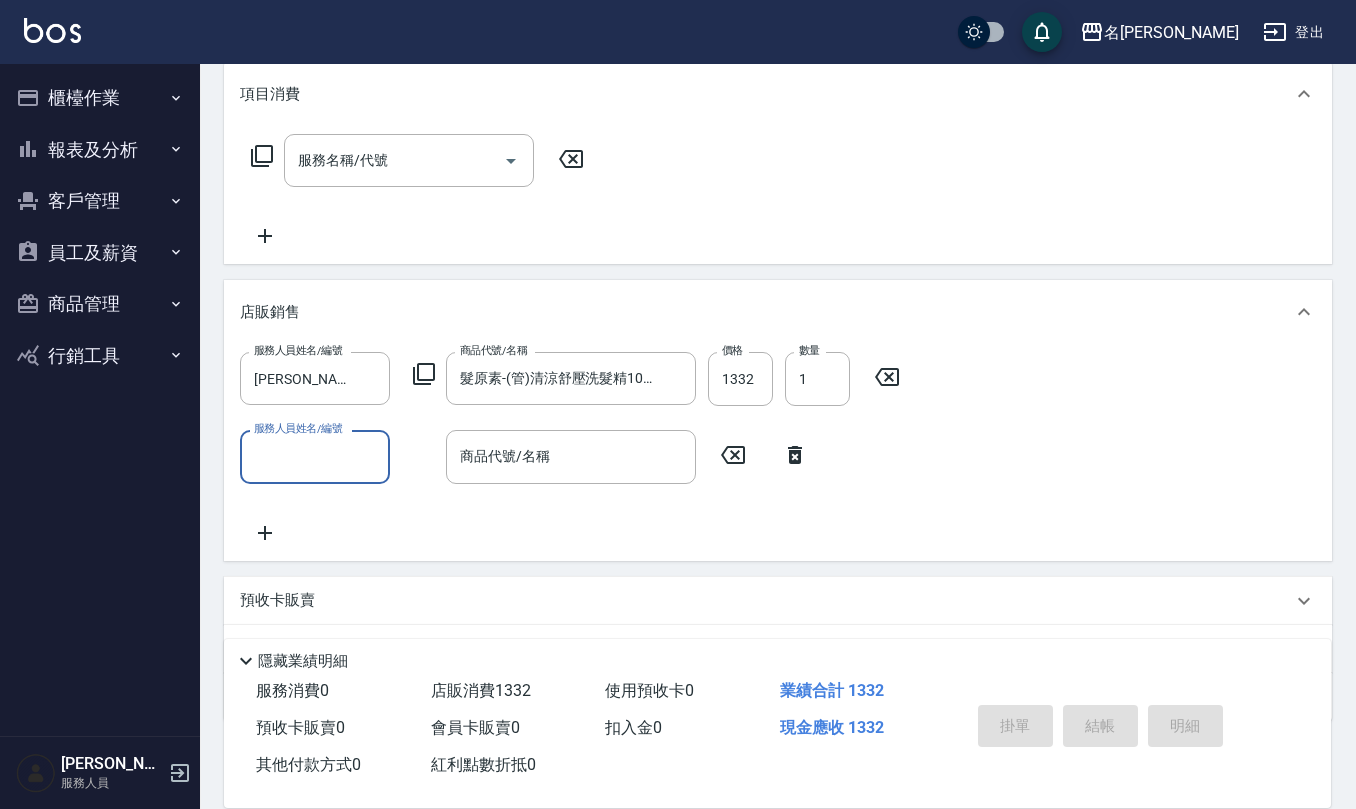 type 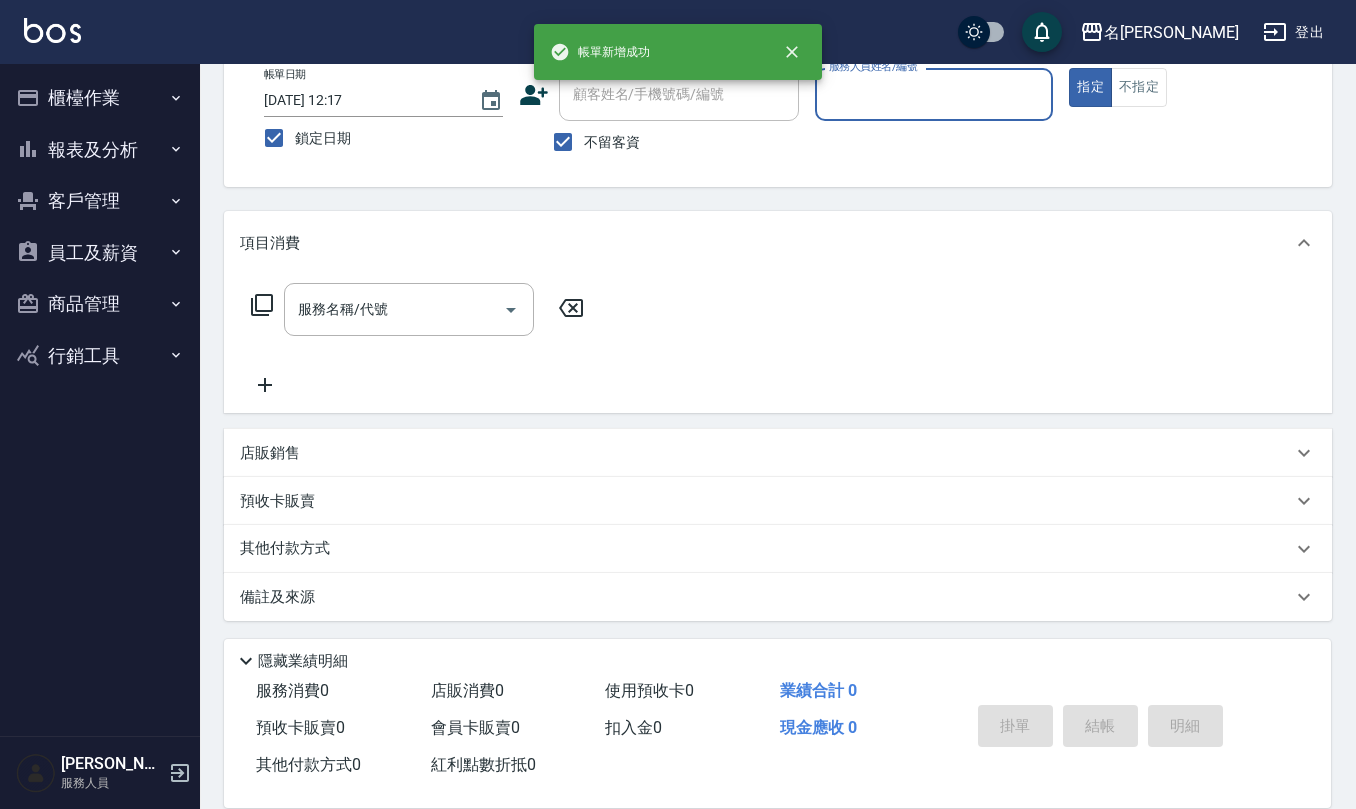 scroll, scrollTop: 0, scrollLeft: 0, axis: both 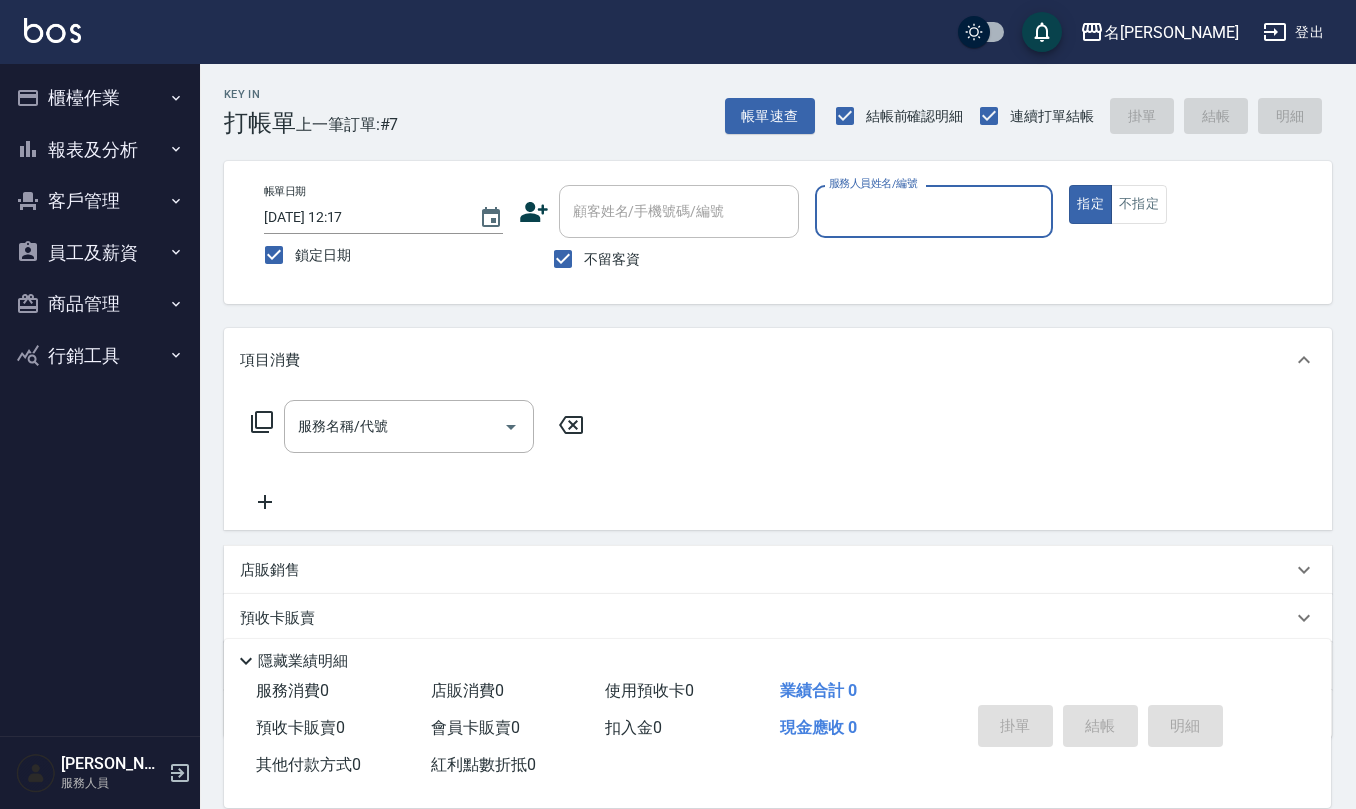 click on "帳單速查 結帳前確認明細 連續打單結帳 掛單 結帳 明細" at bounding box center [1028, 116] 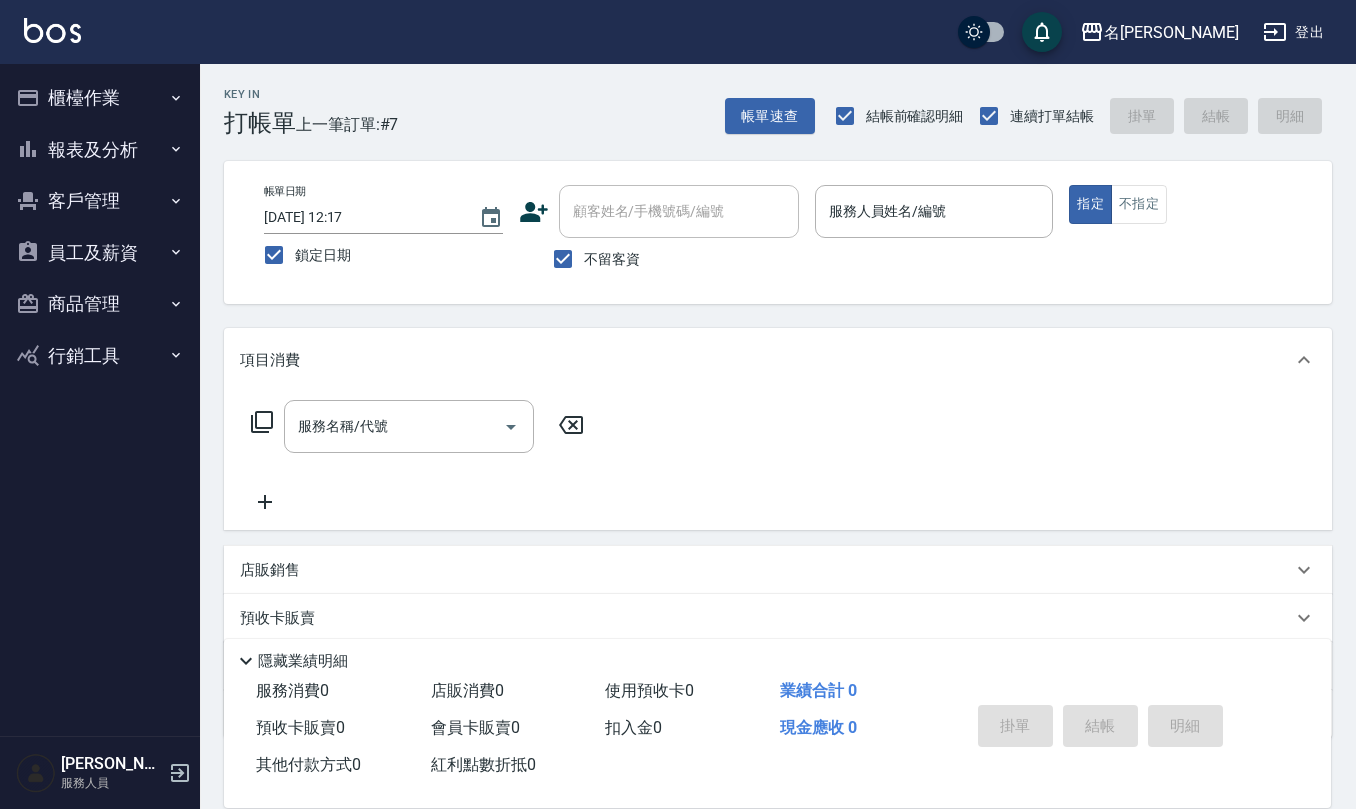 click on "服務名稱/代號 服務名稱/代號" at bounding box center (778, 461) 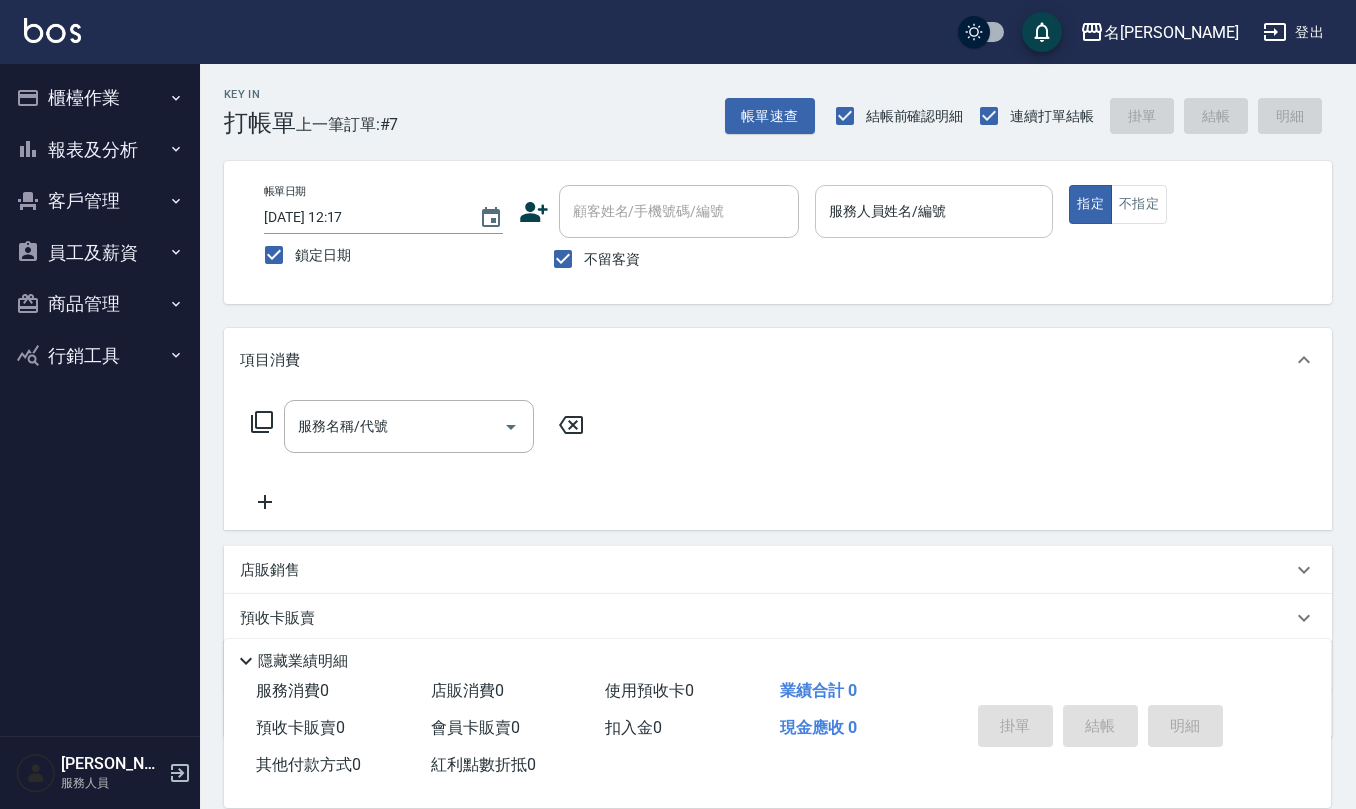 click on "服務人員姓名/編號" at bounding box center (934, 211) 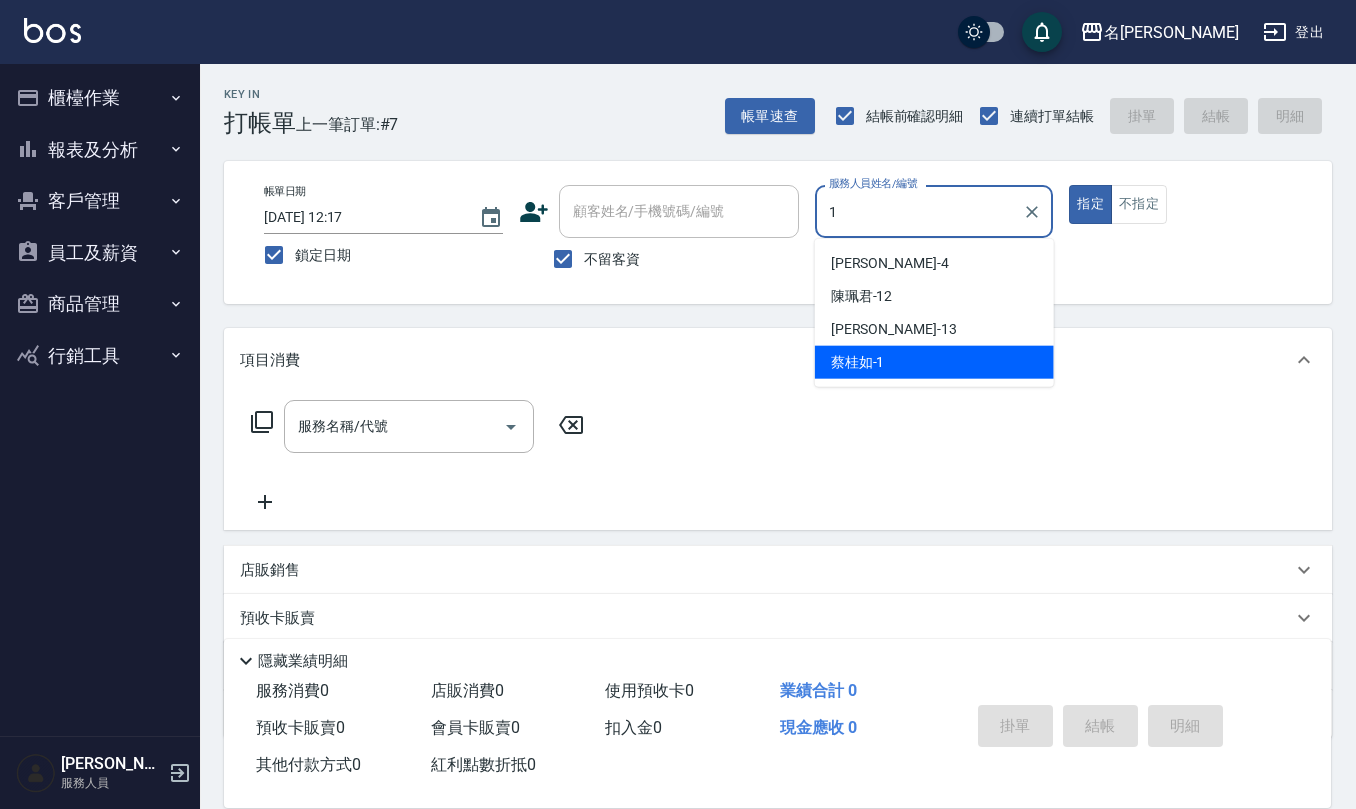 type on "[PERSON_NAME]1" 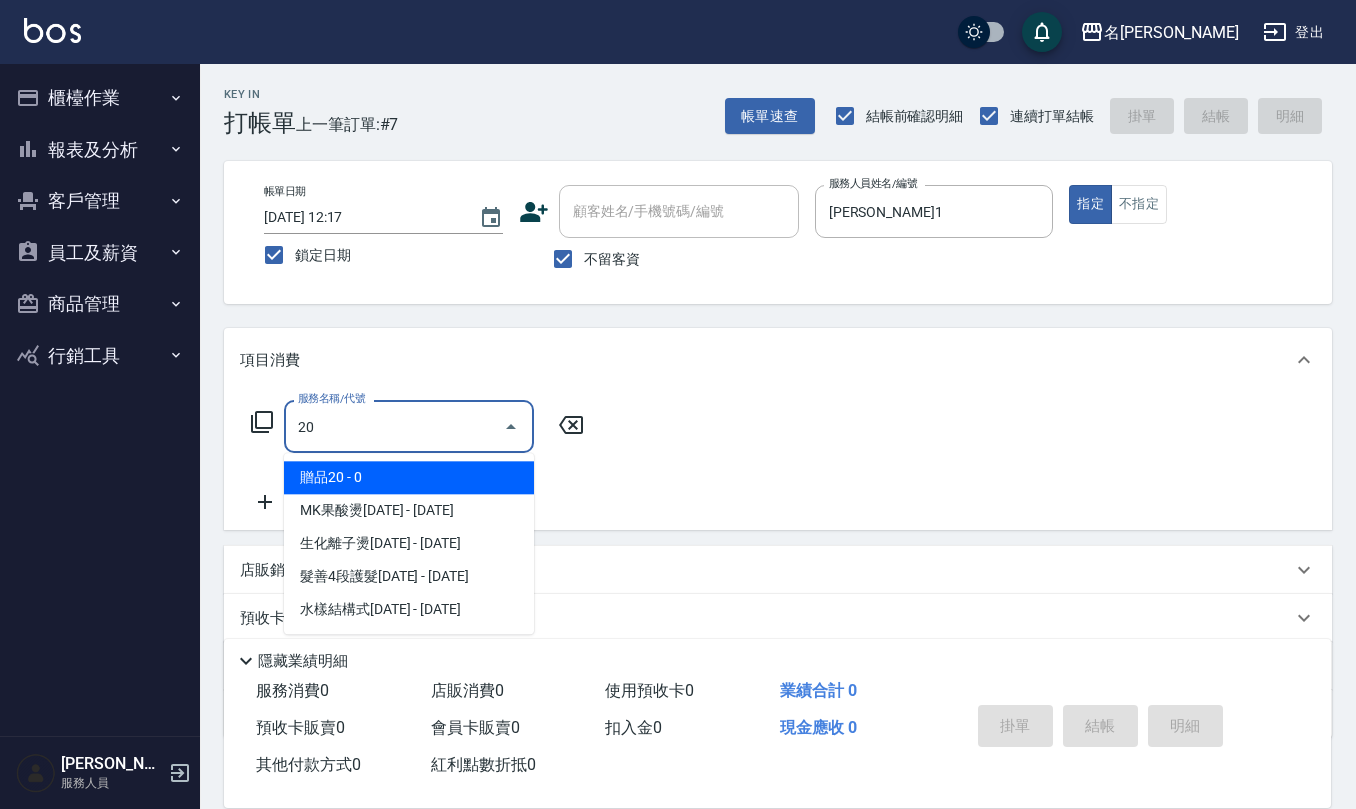 type on "207" 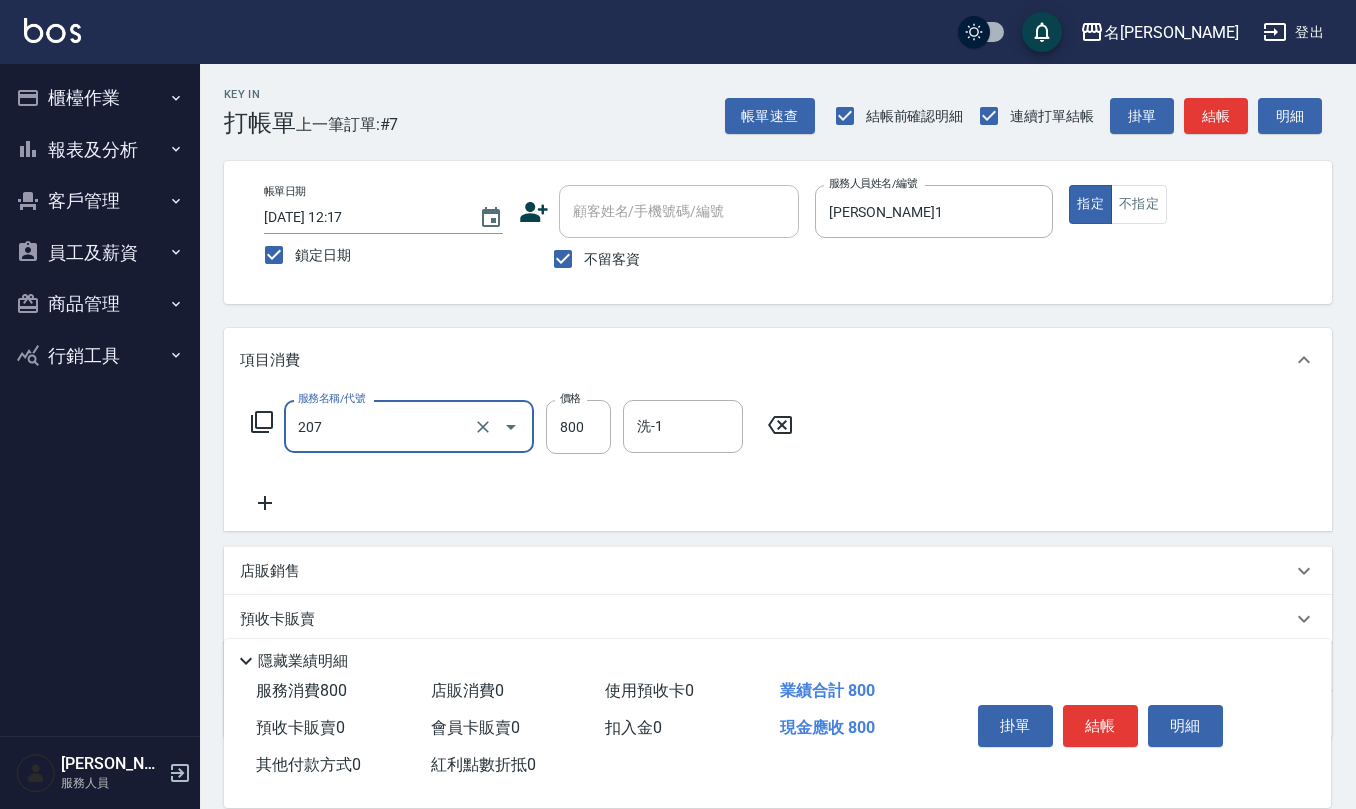 type on "清潔洗(207)" 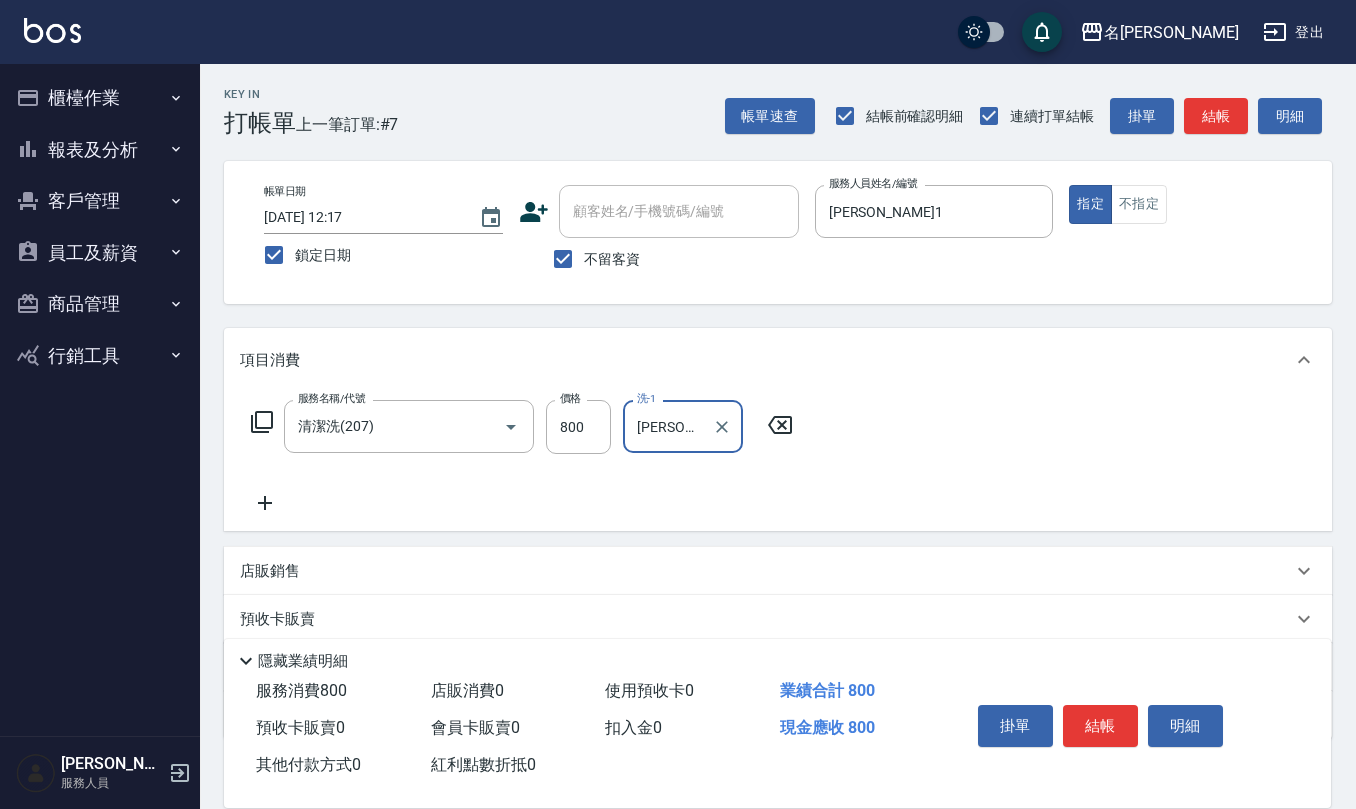 type on "[PERSON_NAME]-30" 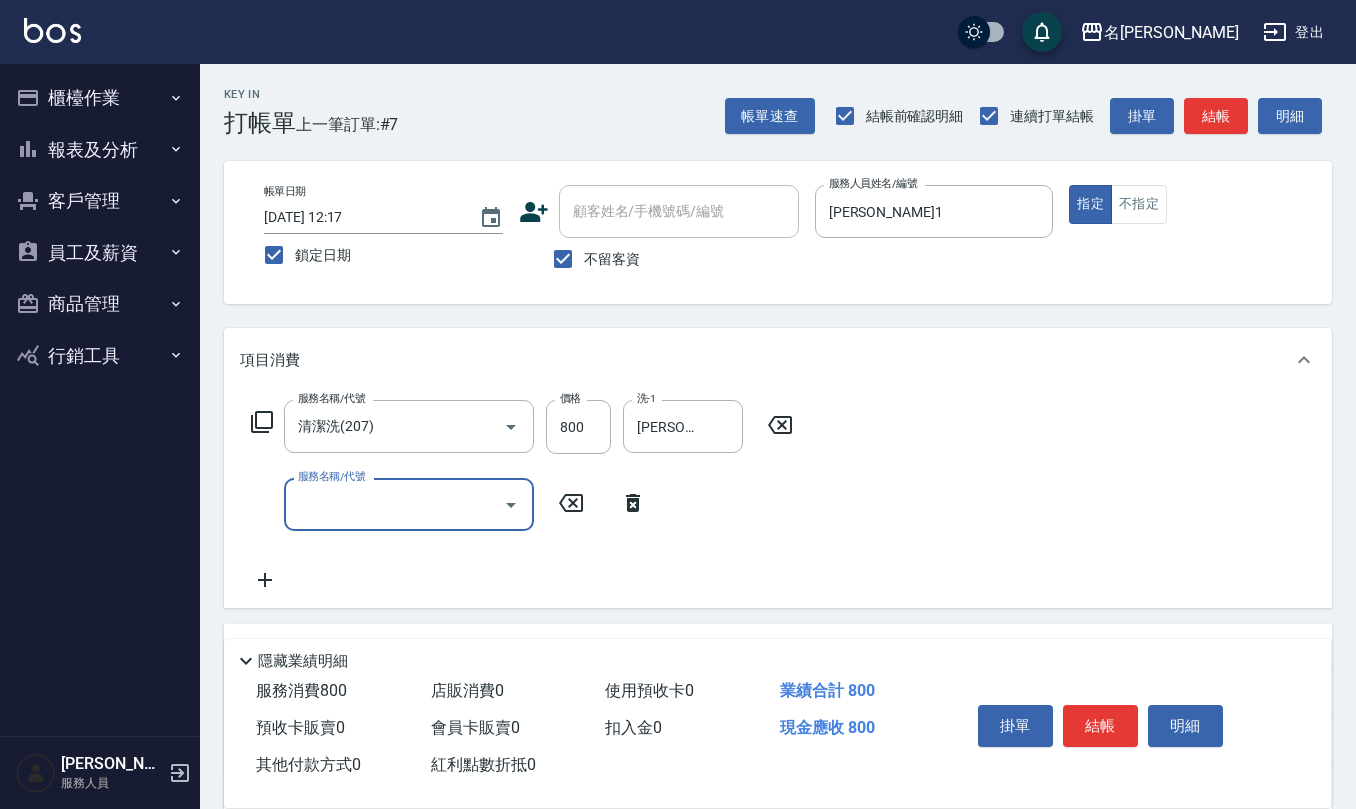 click 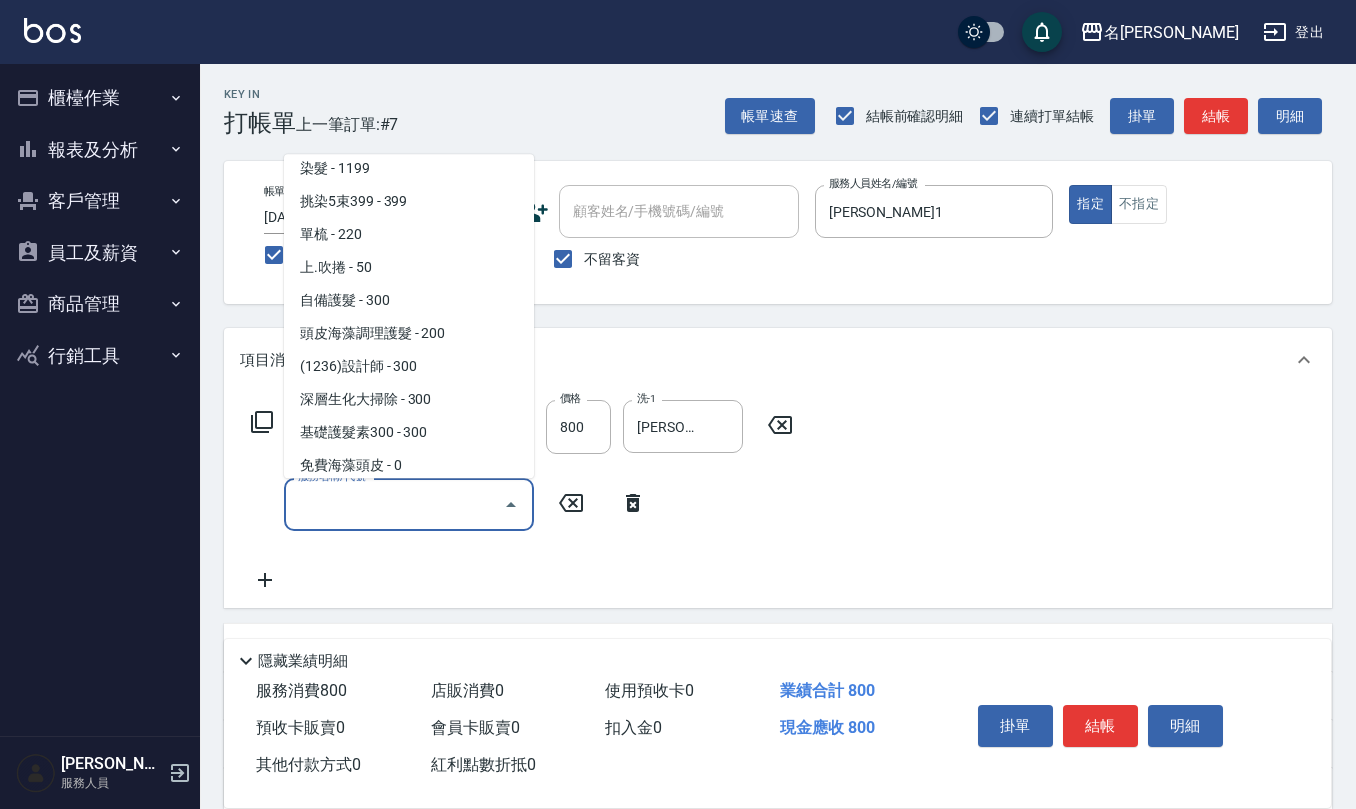 scroll, scrollTop: 1200, scrollLeft: 0, axis: vertical 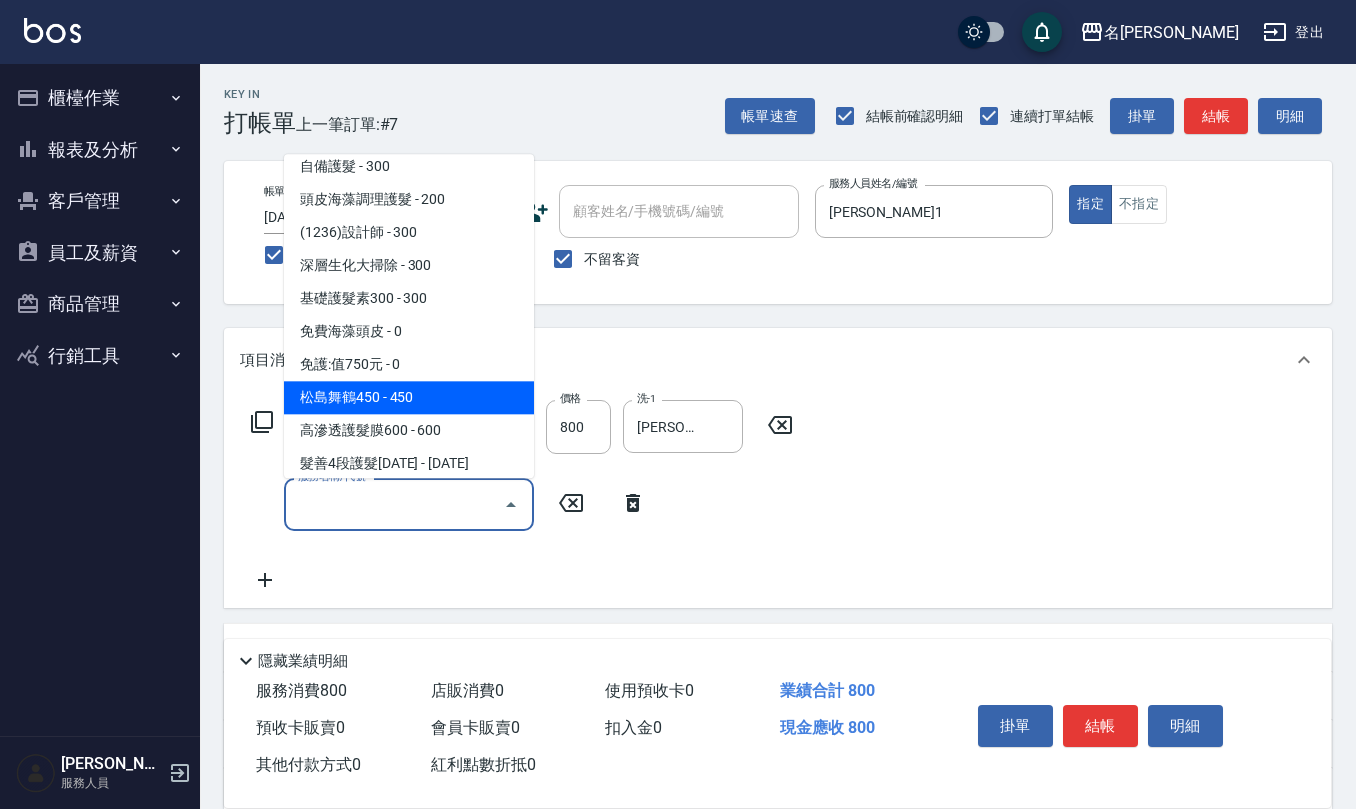 click on "松島舞鶴450 - 450" at bounding box center [409, 398] 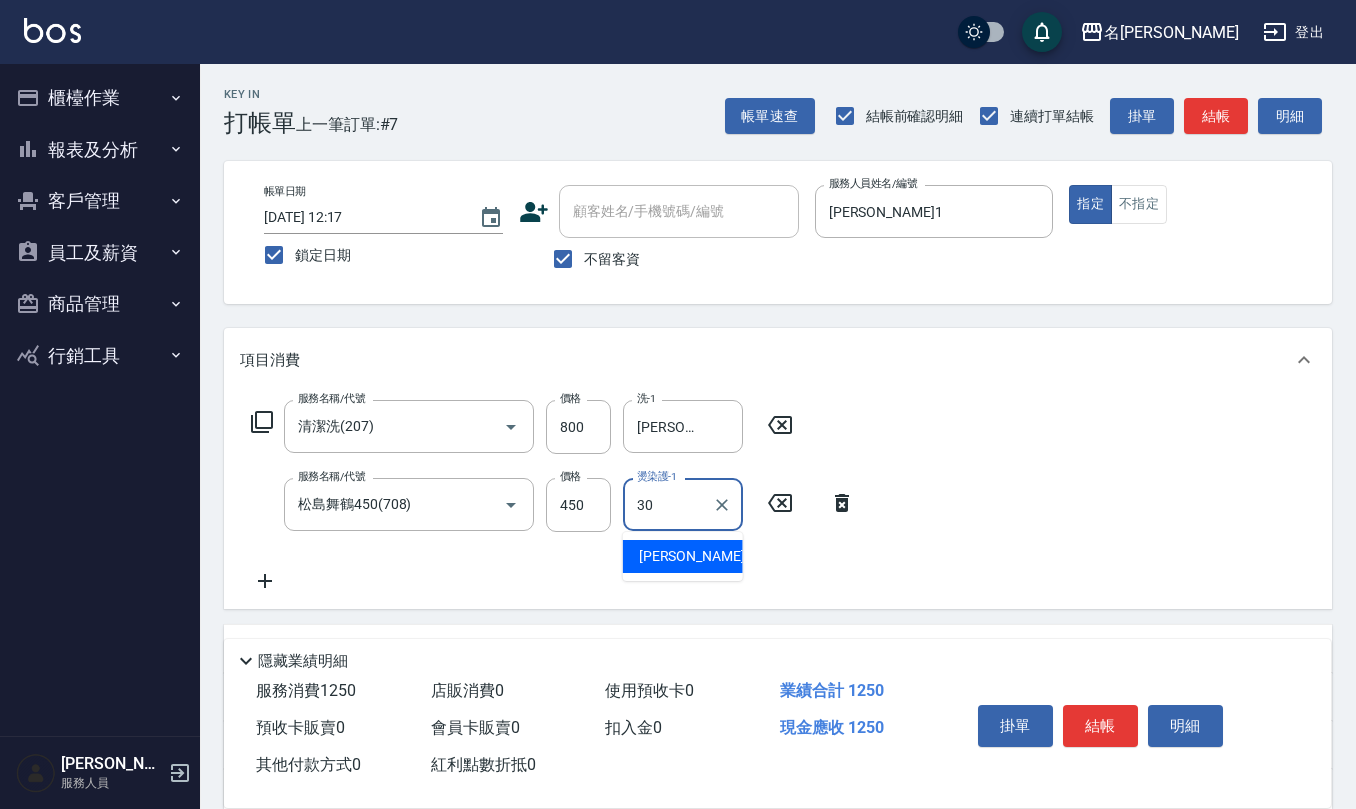 type on "[PERSON_NAME]-30" 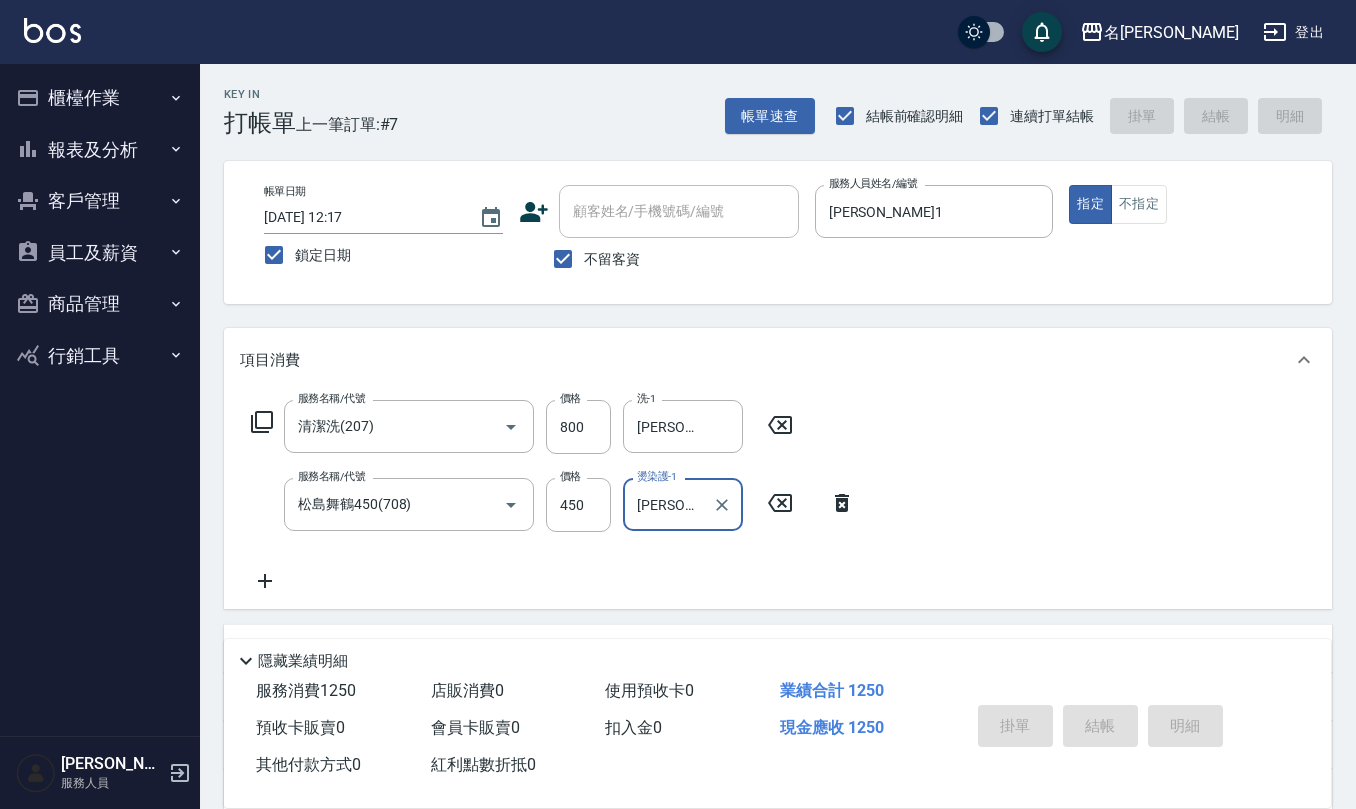 type 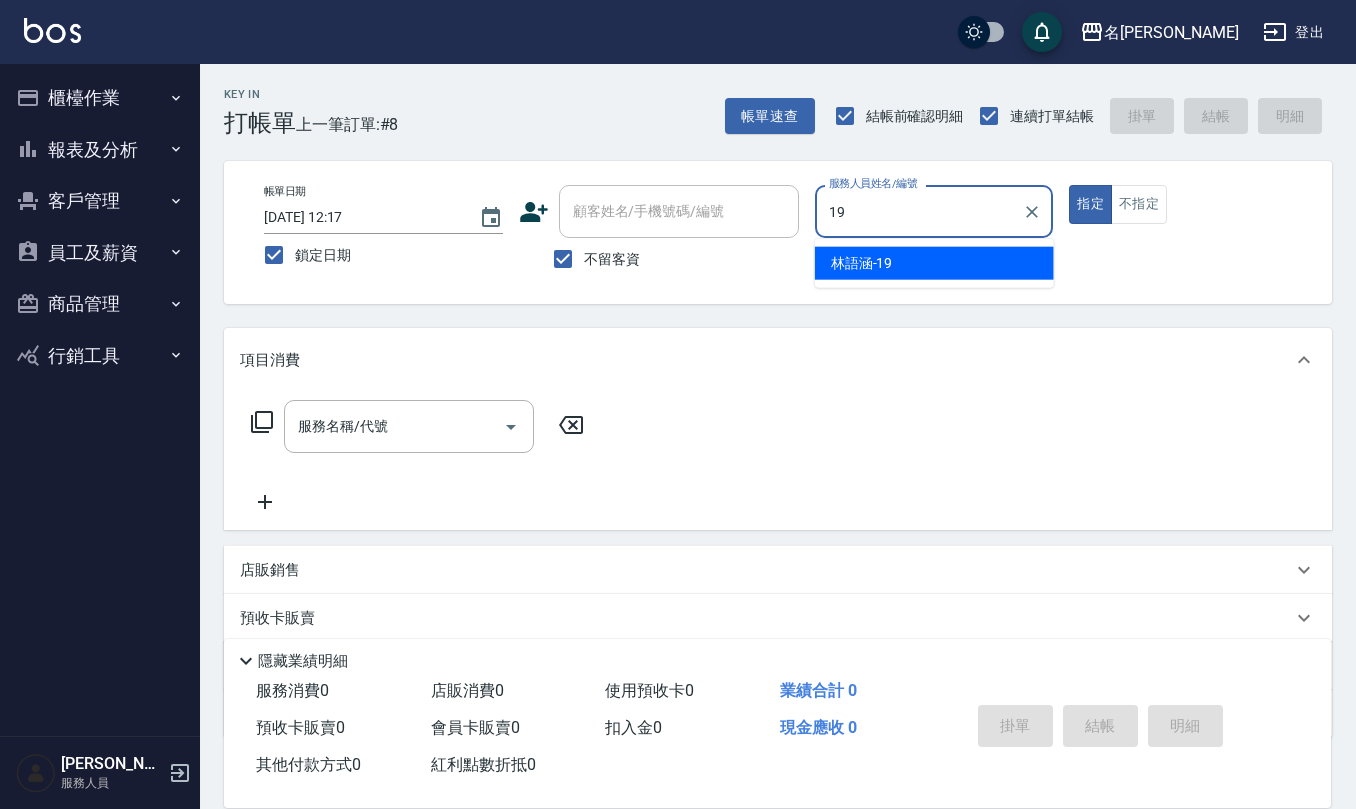 type on "[PERSON_NAME]-19" 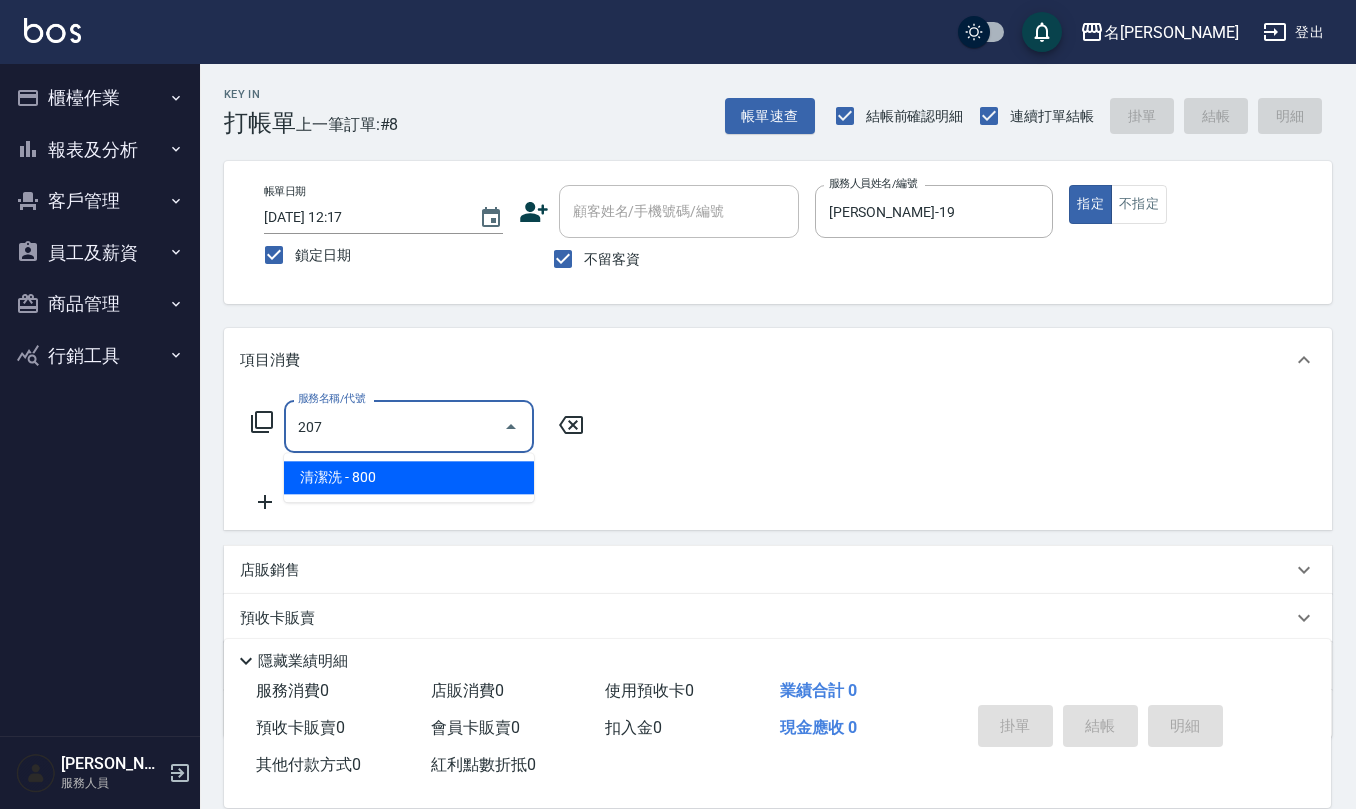 type on "清潔洗(207)" 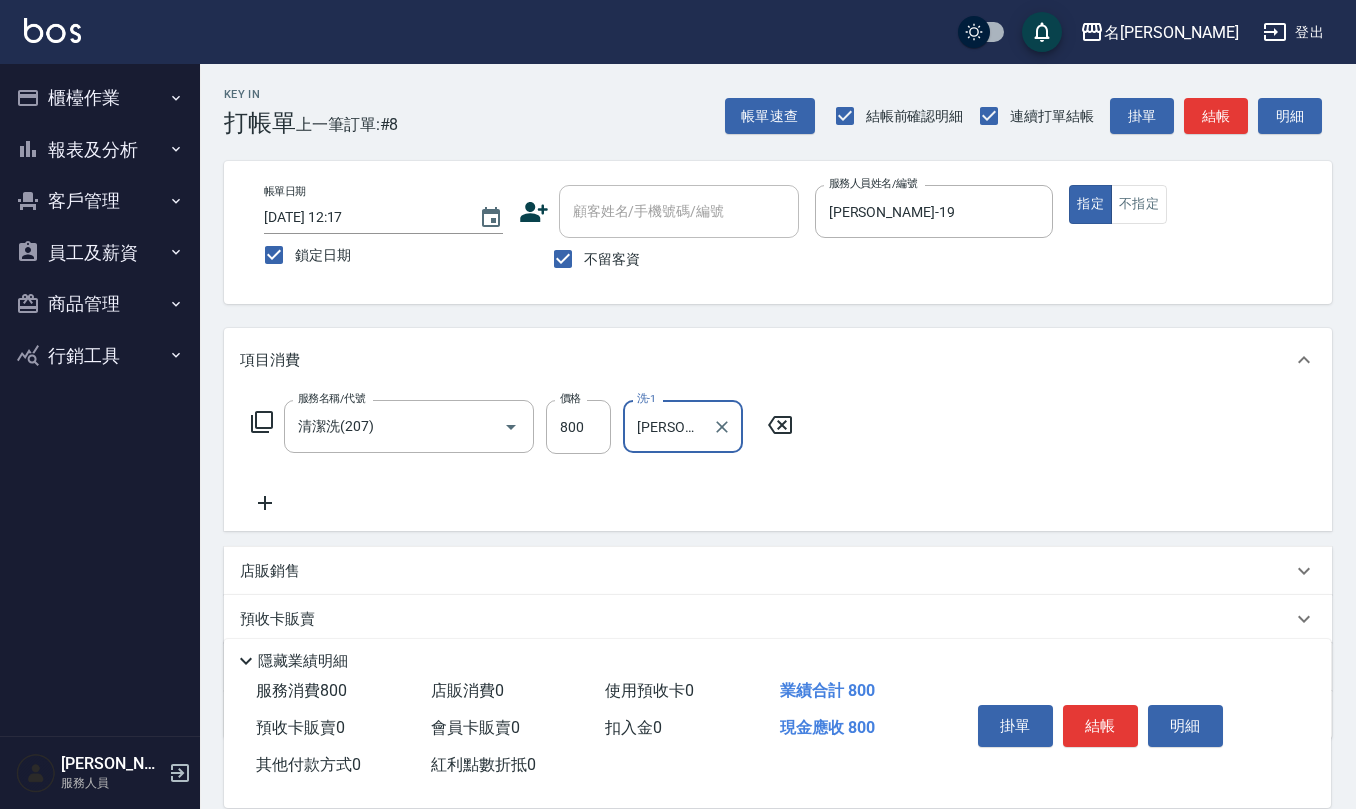 type on "[PERSON_NAME]-20" 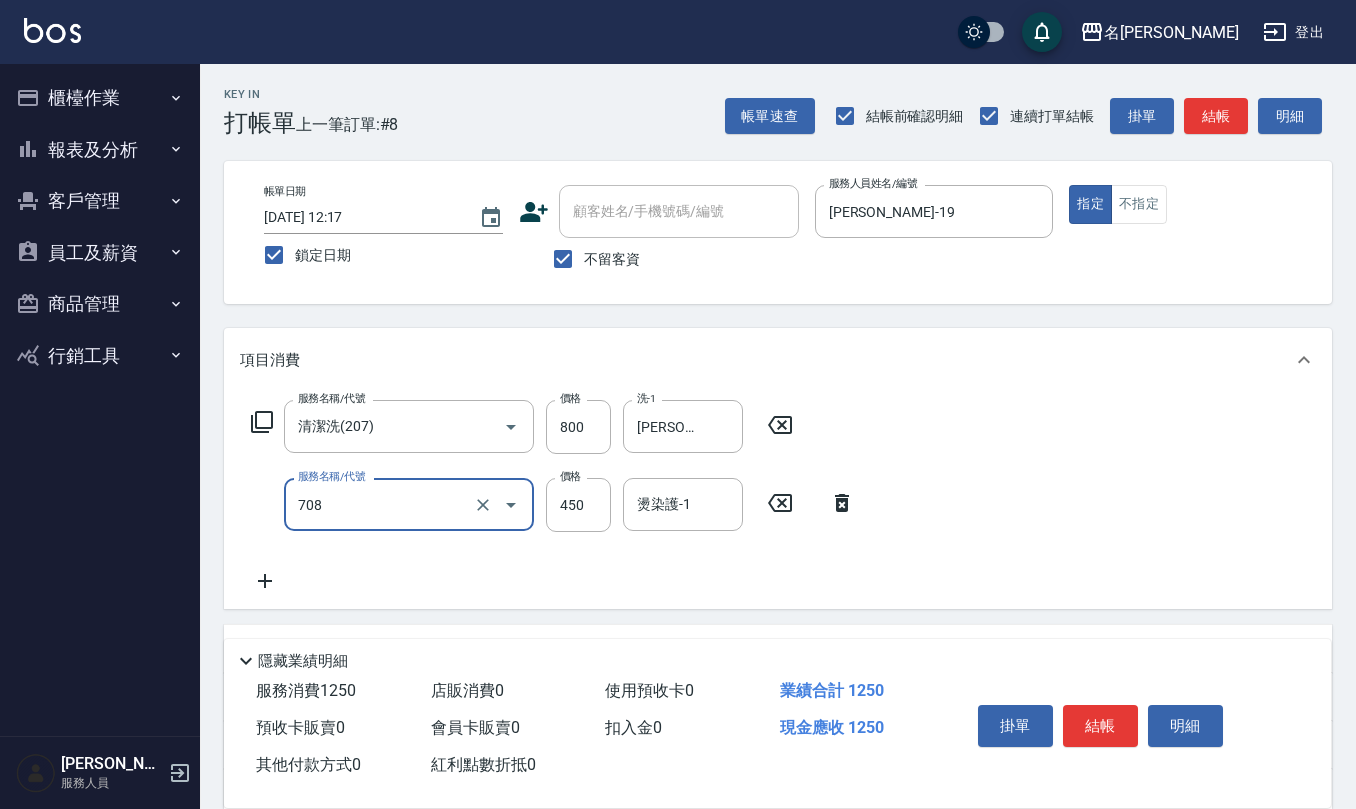 click on "708 服務名稱/代號" at bounding box center (409, 504) 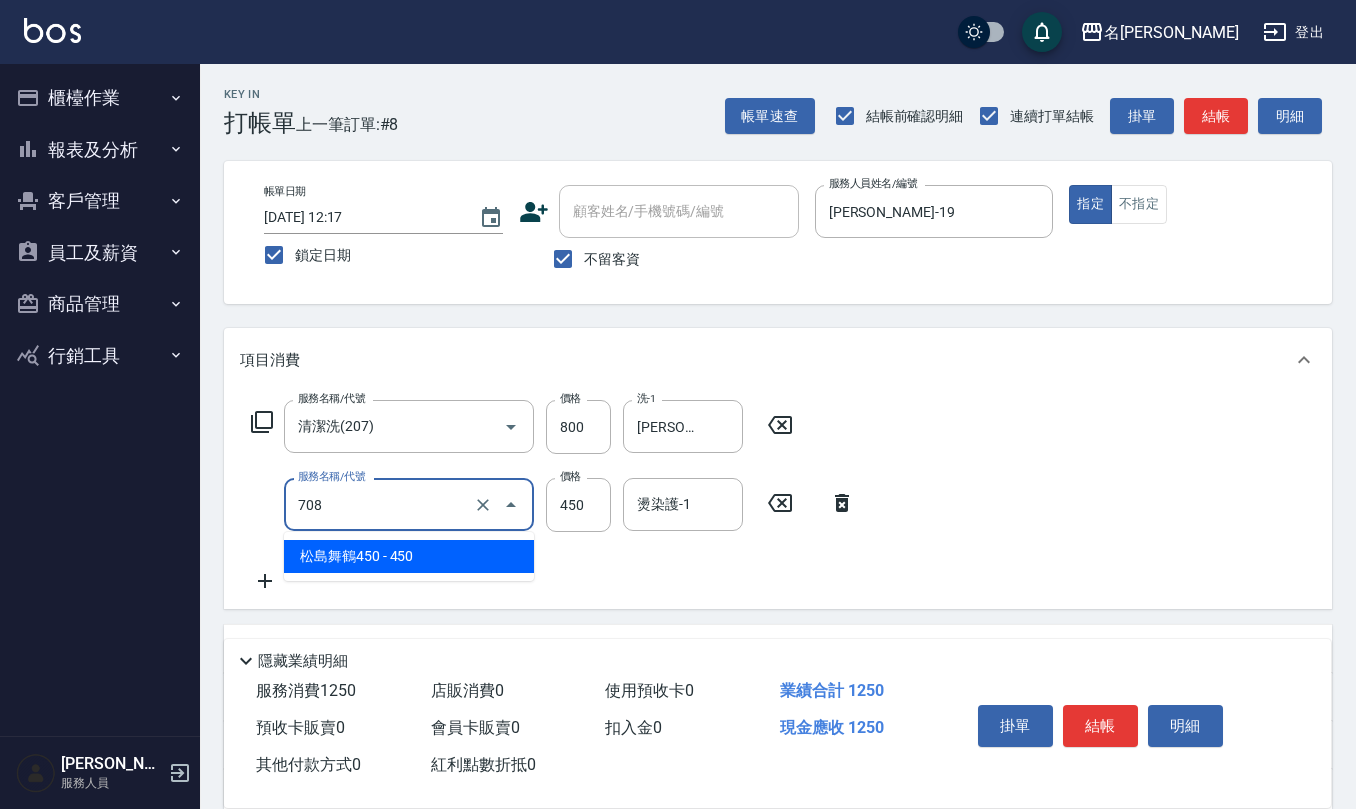 click on "松島舞鶴450 - 450" at bounding box center [409, 556] 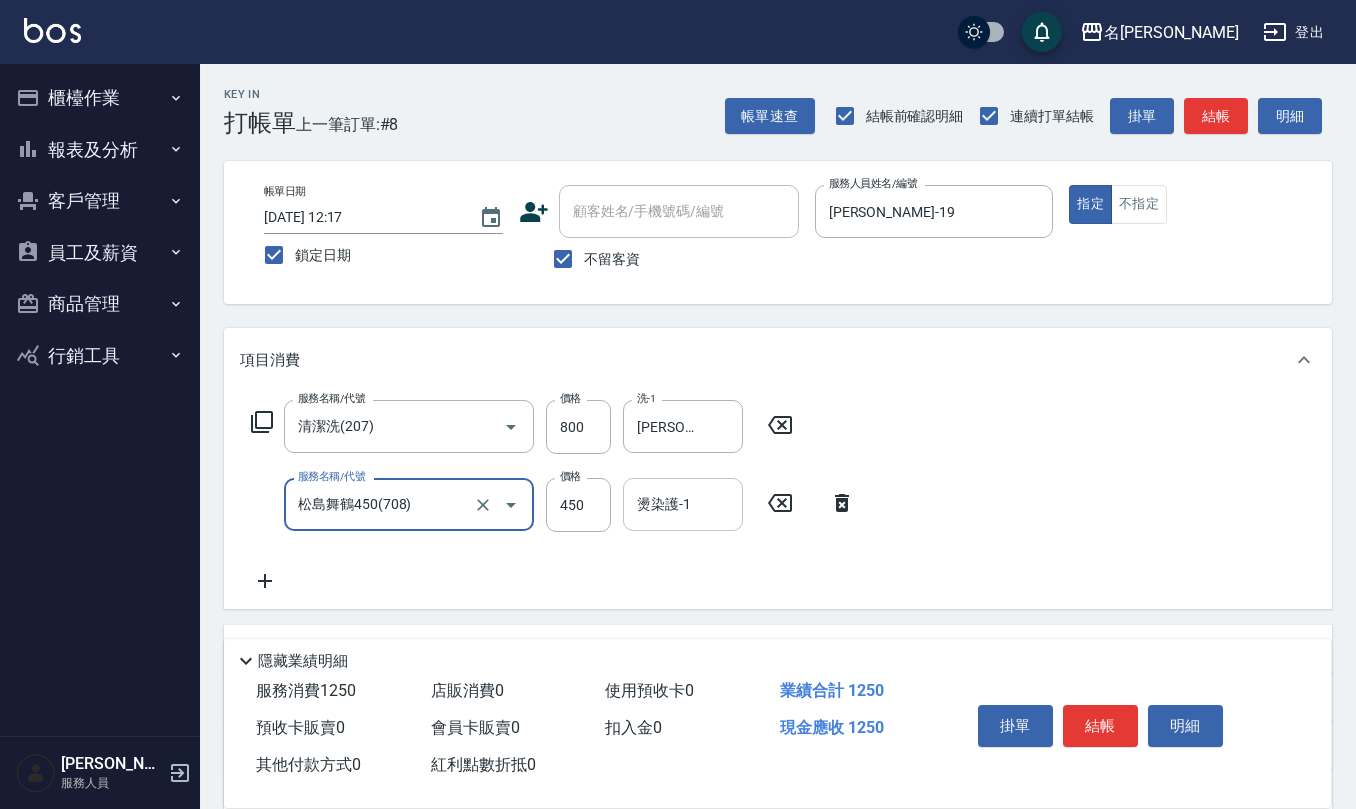 type on "松島舞鶴450(708)" 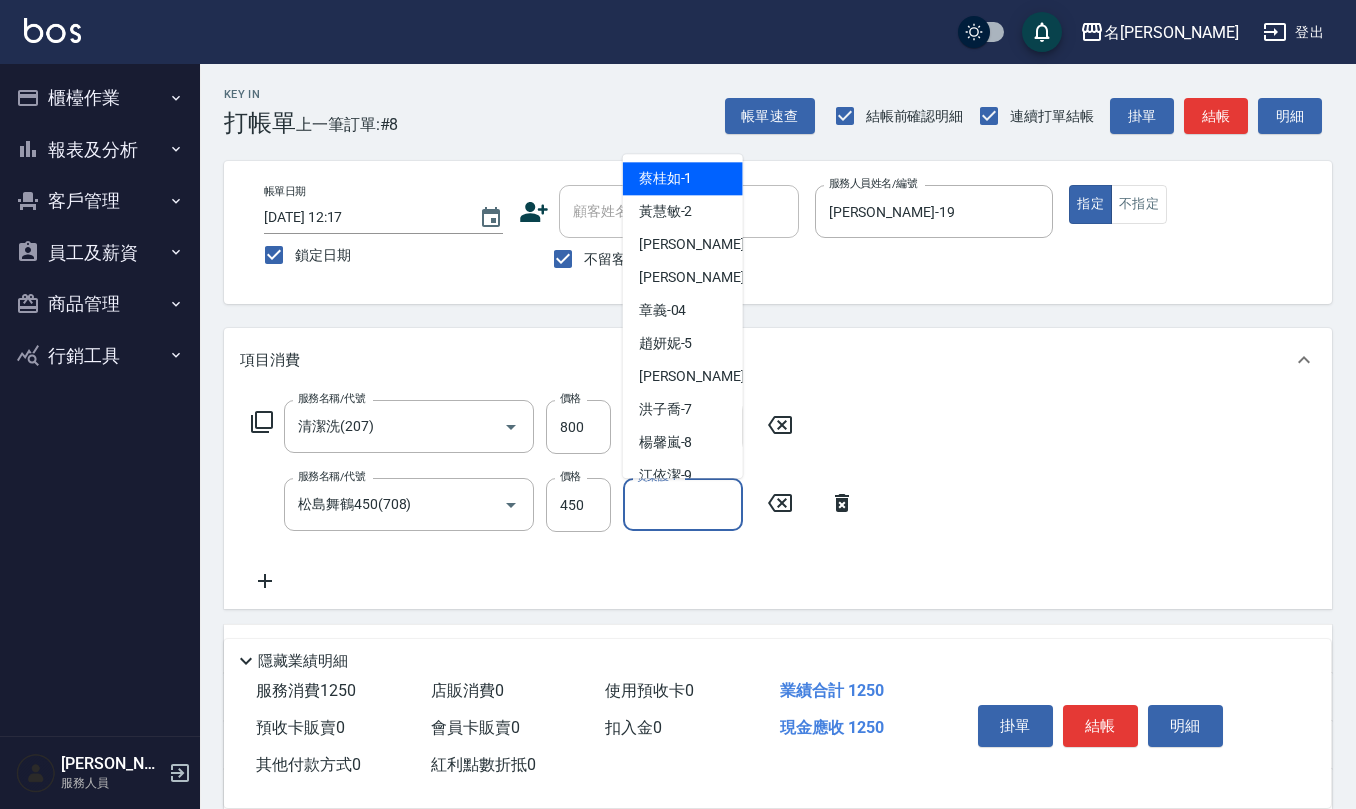click on "燙染護-1" at bounding box center (683, 504) 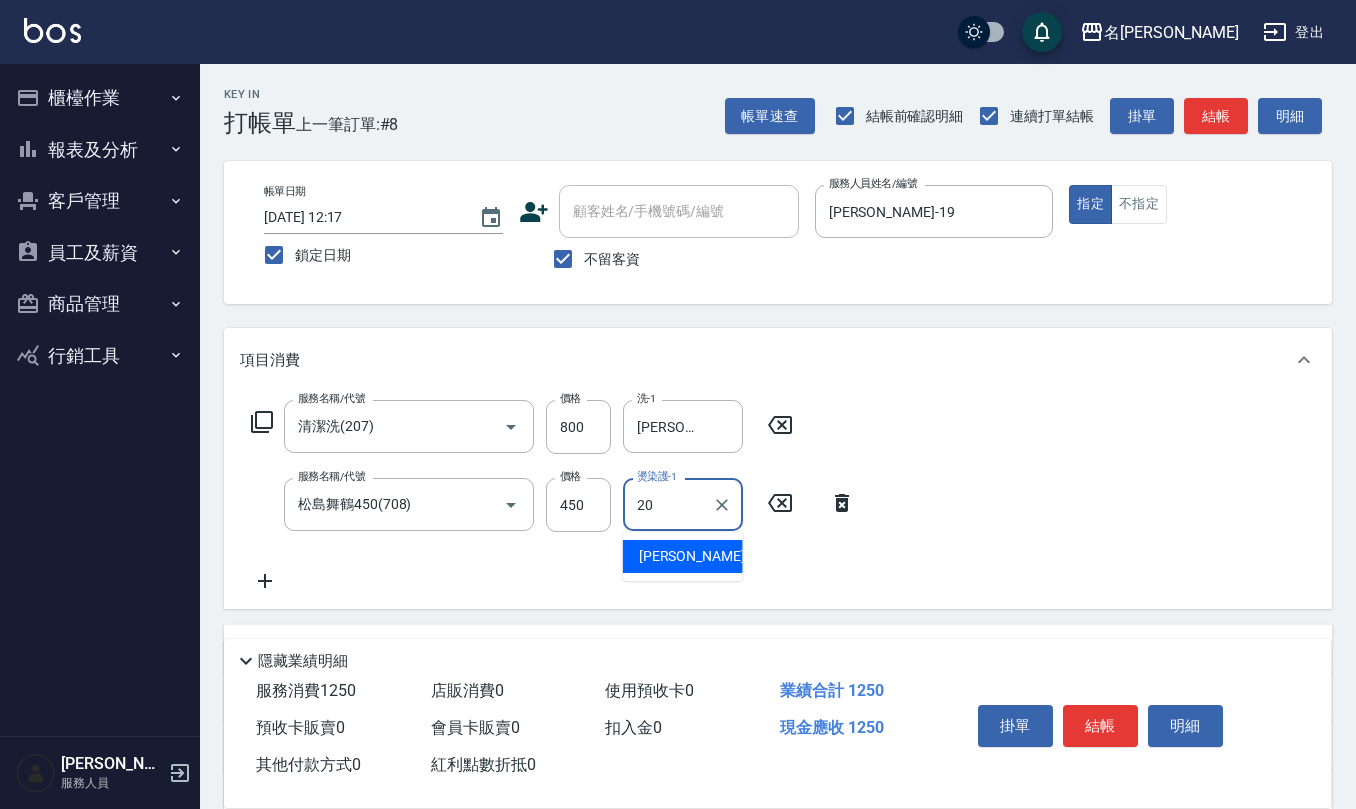 type on "[PERSON_NAME]-20" 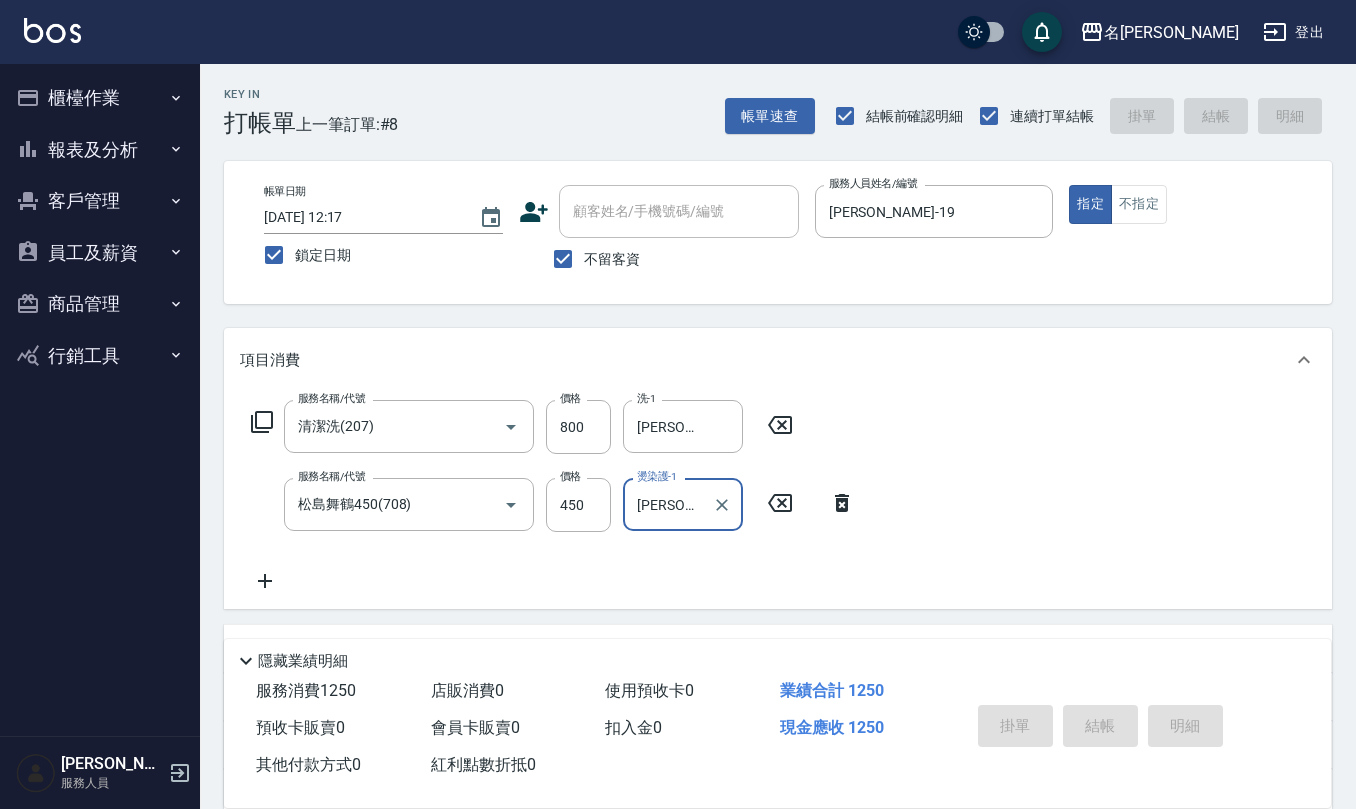 type 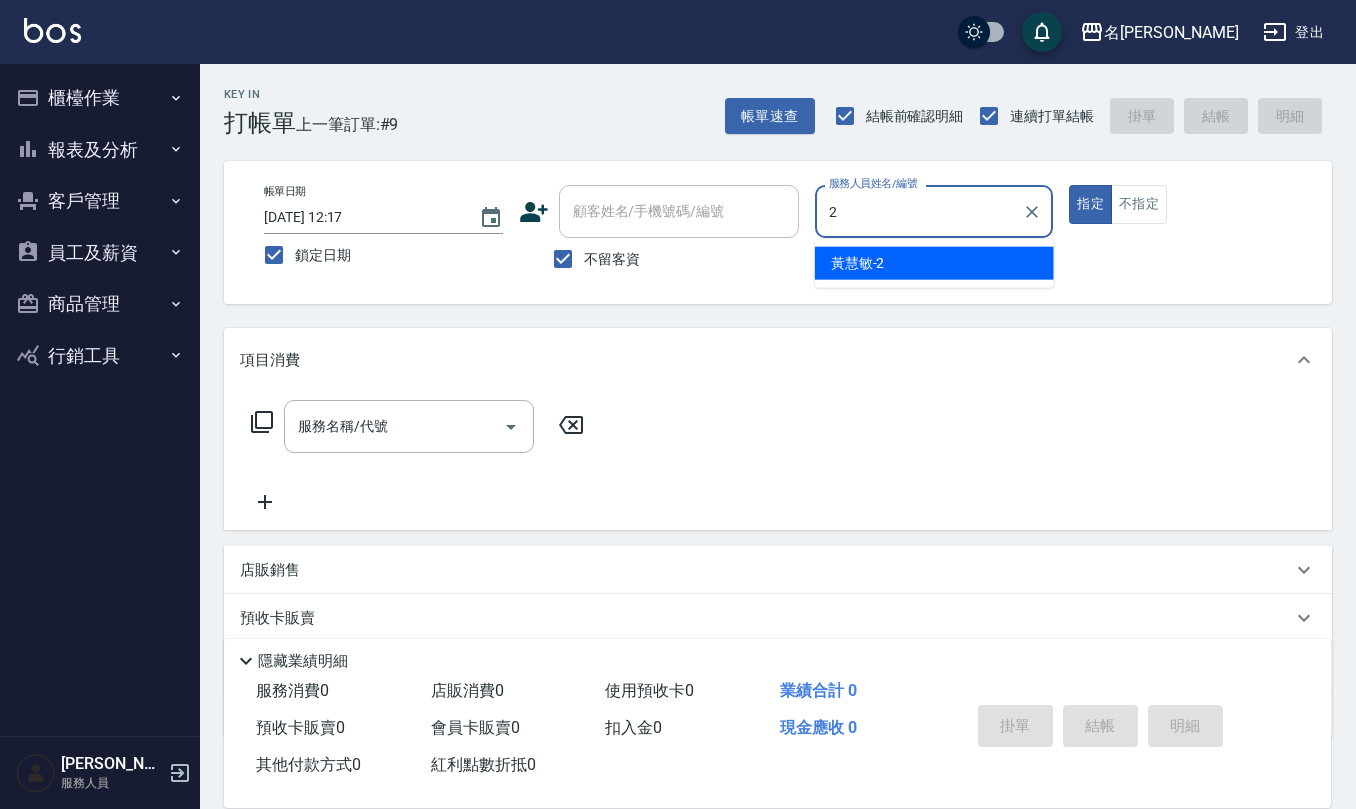 type on "[PERSON_NAME]-2" 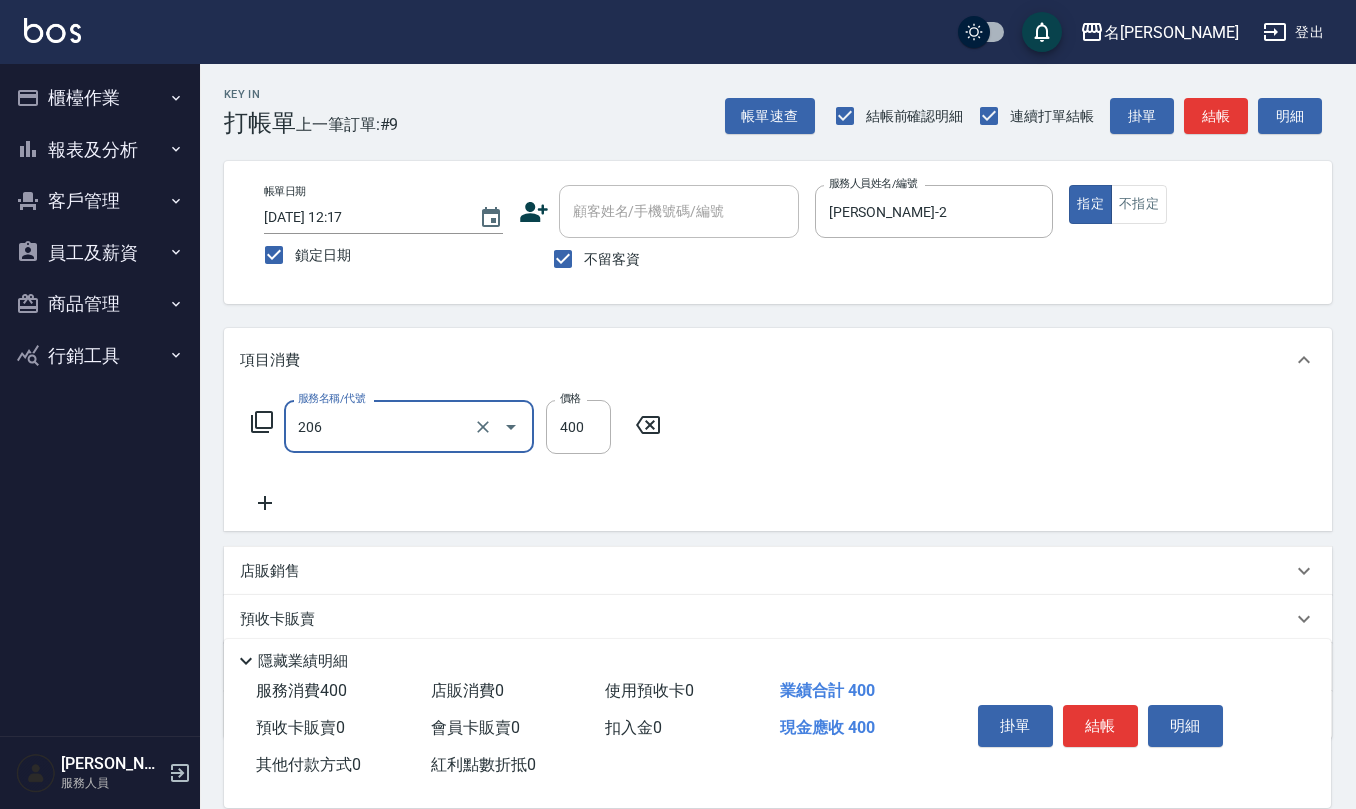 type on "健康洗(206)" 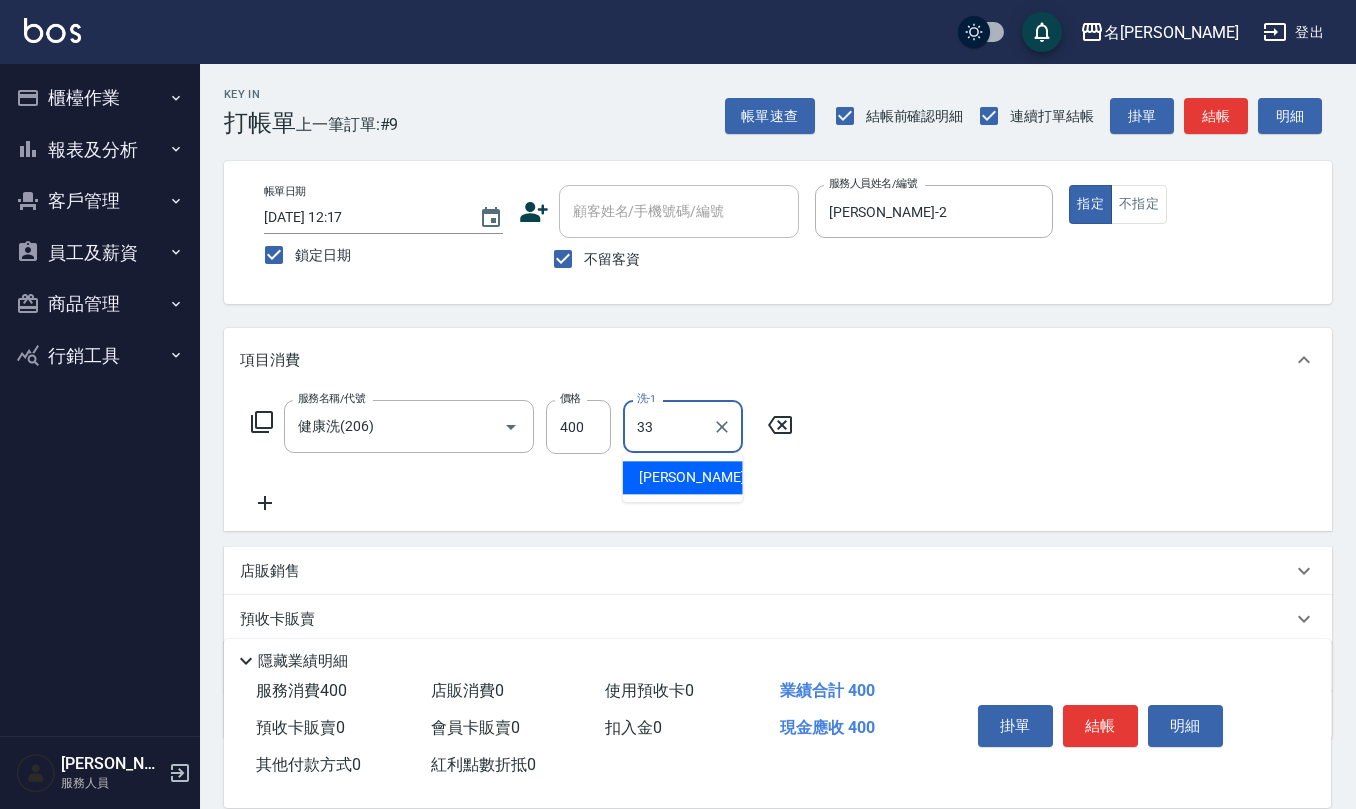 type on "[PERSON_NAME]-33" 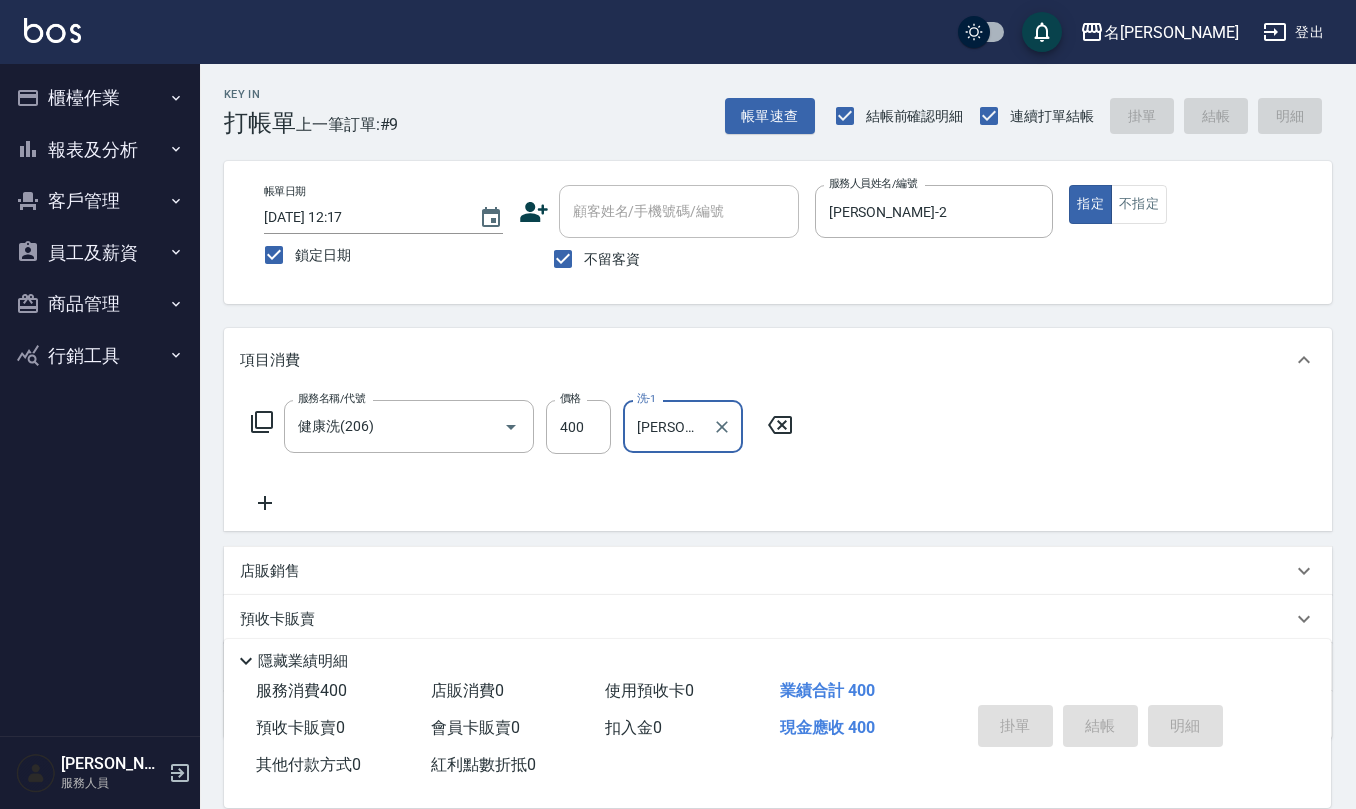type 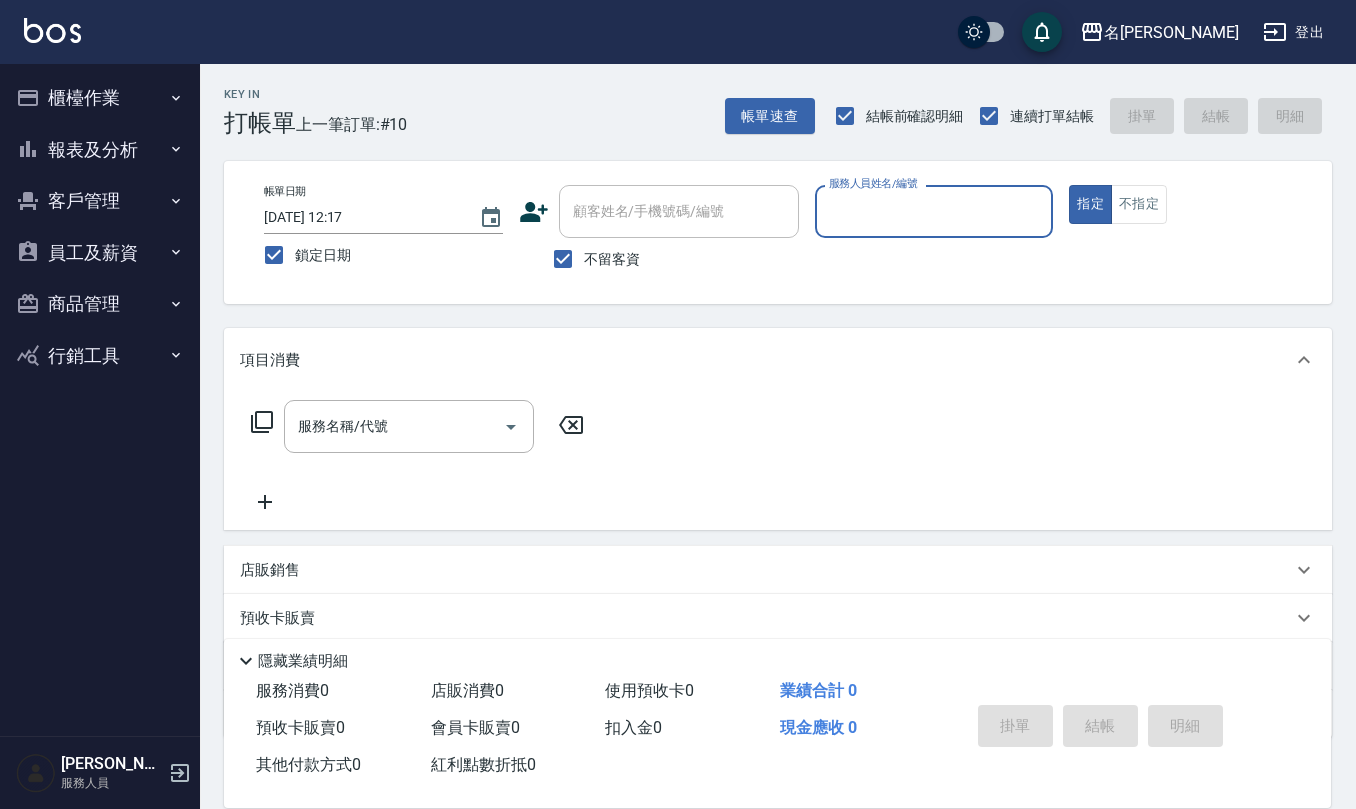 click on "指定" at bounding box center (1090, 204) 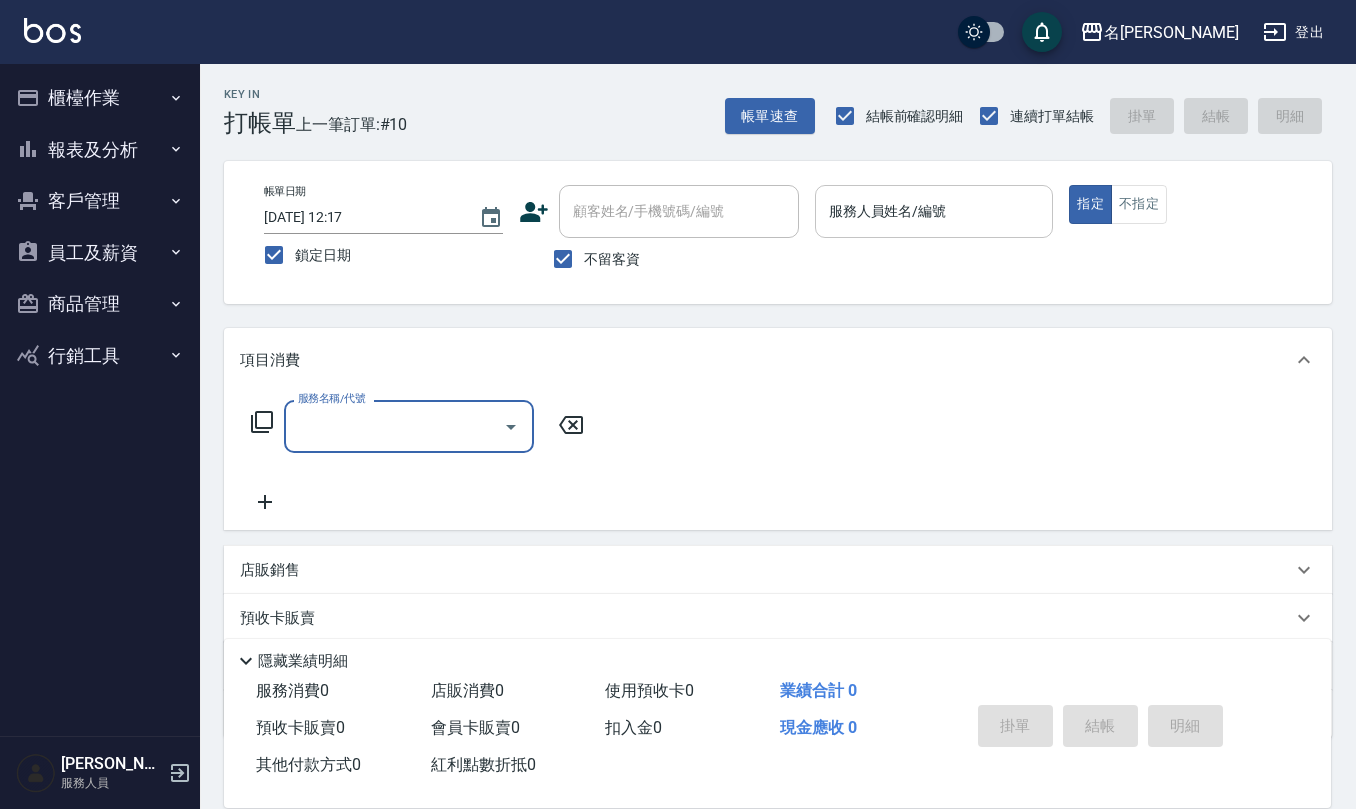 click on "服務人員姓名/編號" at bounding box center [934, 211] 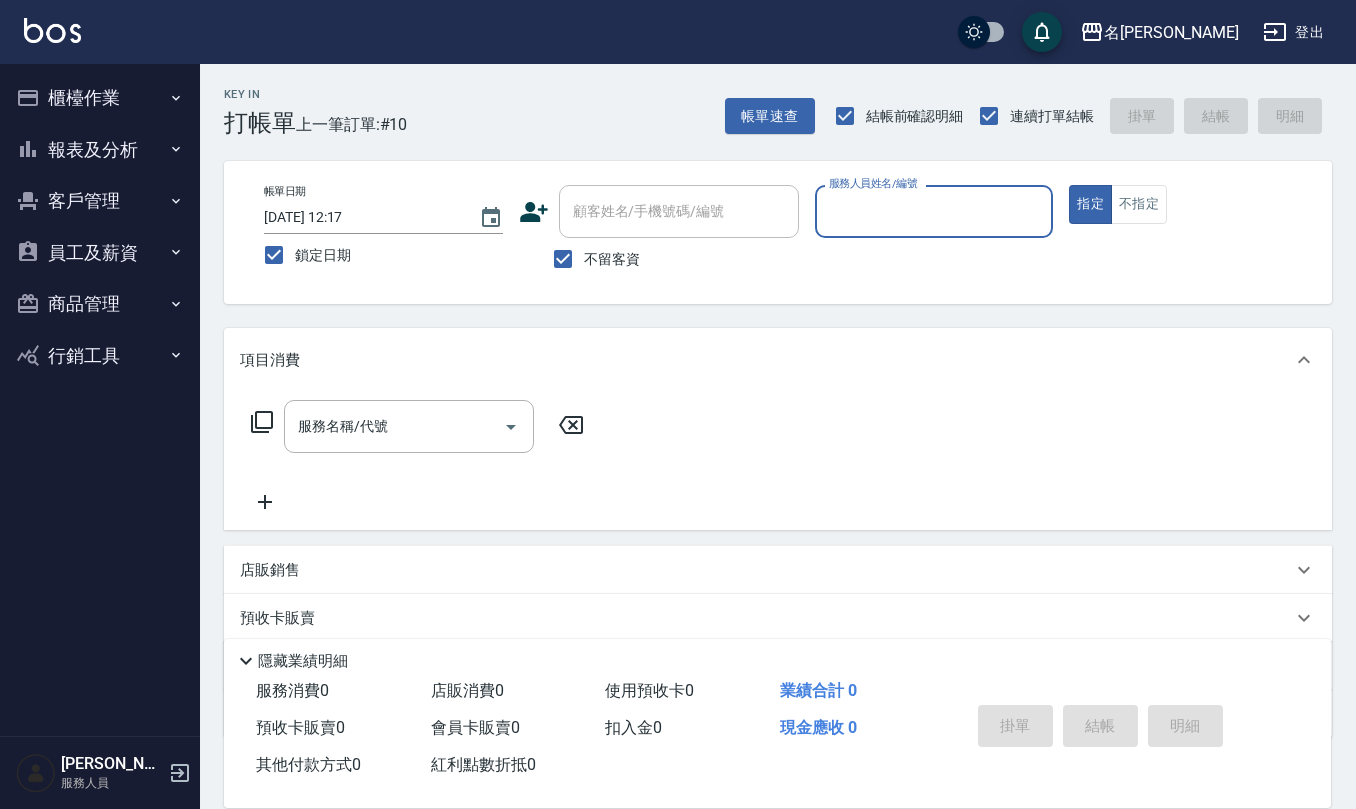 click on "服務人員姓名/編號" at bounding box center [934, 211] 